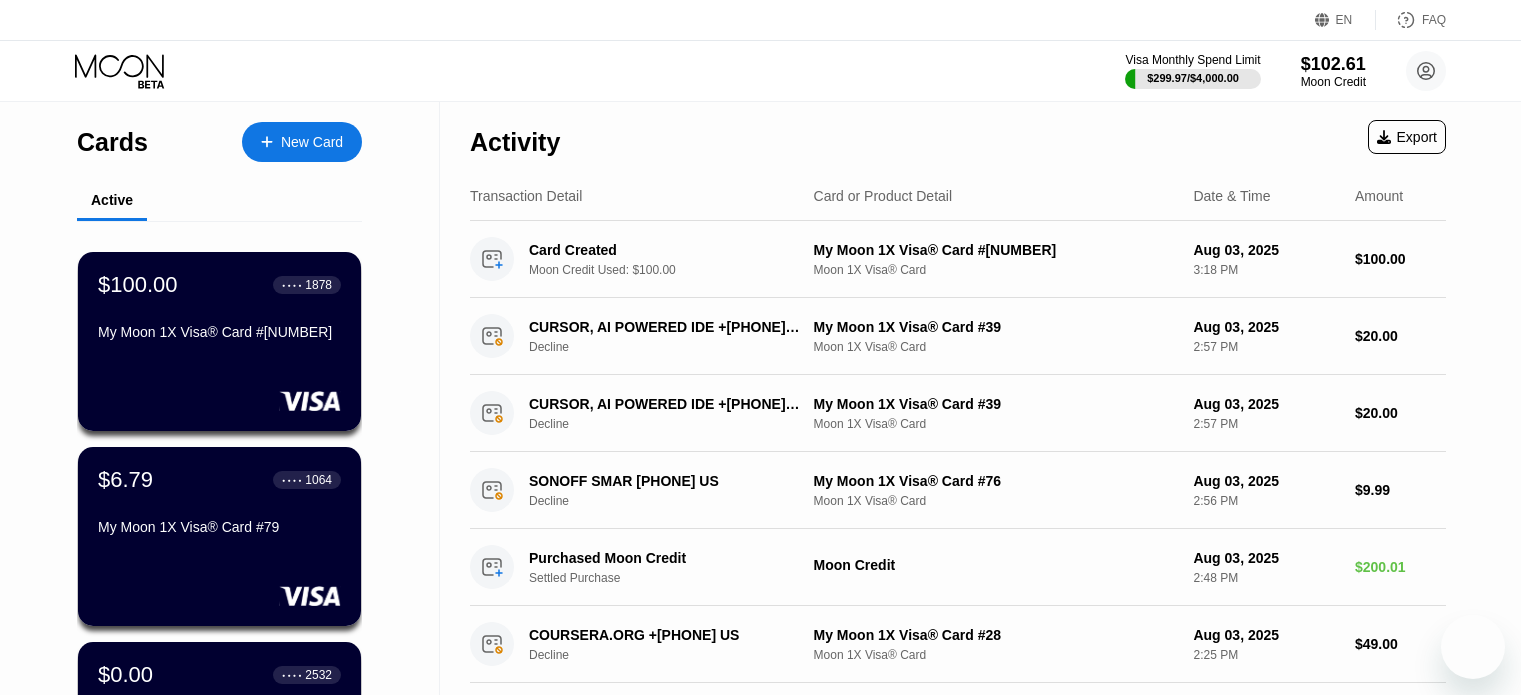 scroll, scrollTop: 0, scrollLeft: 0, axis: both 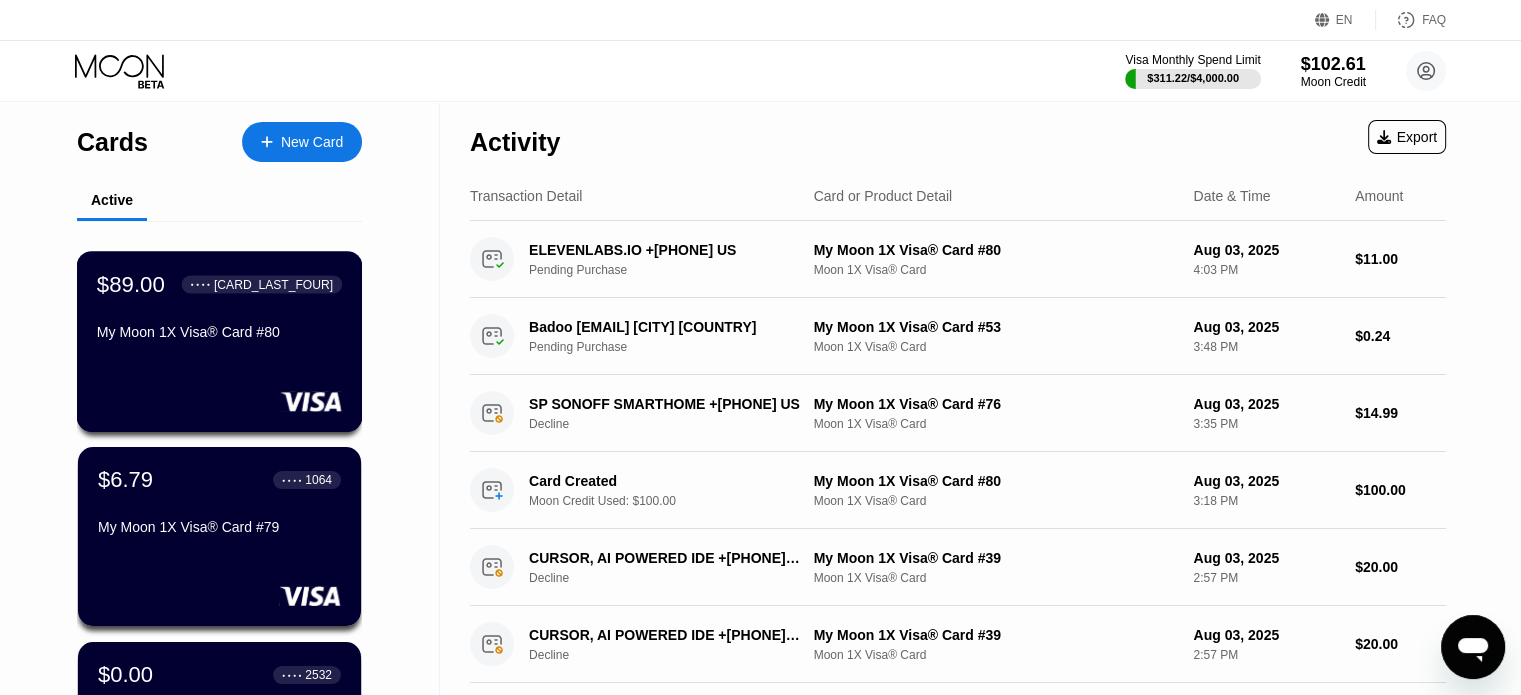 click on "$89.00 ● ● ● ● [CARD_LAST_FOUR] My Moon 1X Visa® Card #80" at bounding box center (220, 341) 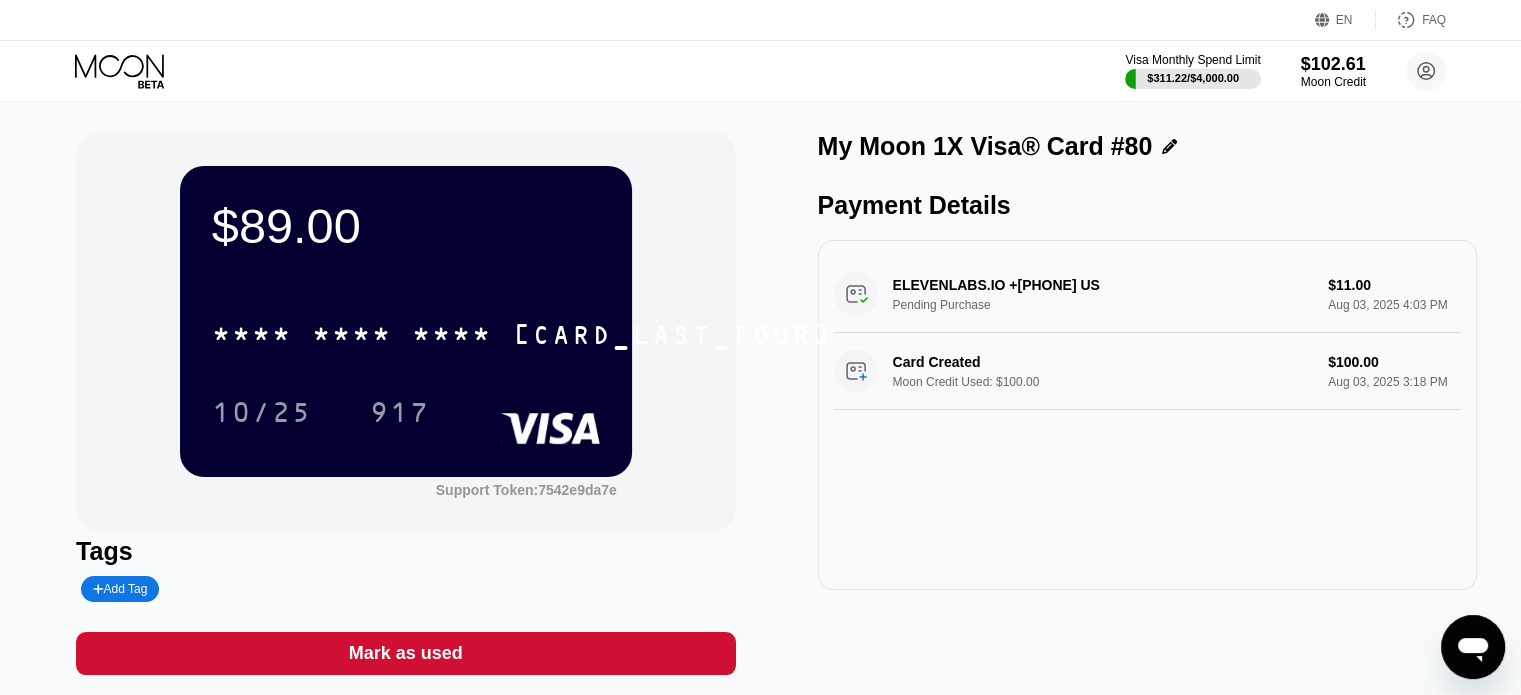drag, startPoint x: 1012, startPoint y: 477, endPoint x: 812, endPoint y: 139, distance: 392.7391 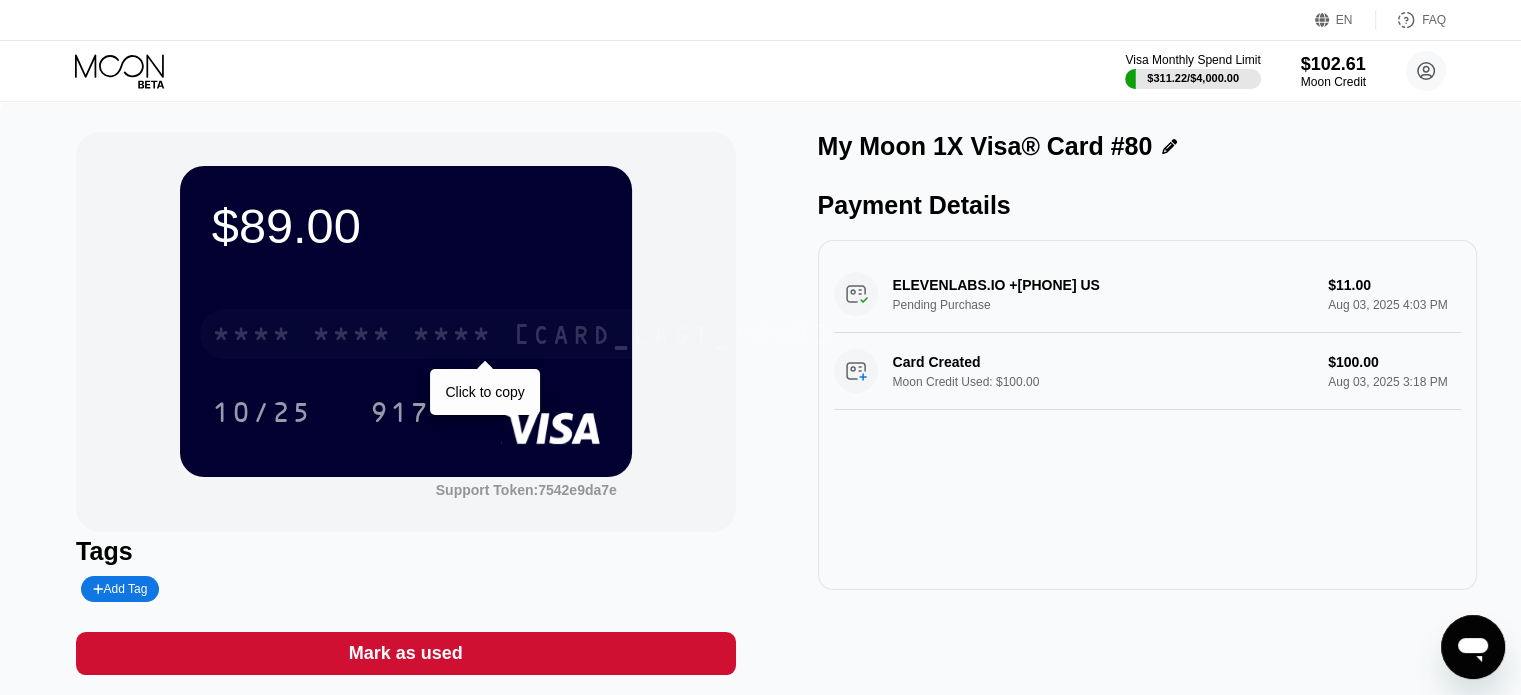 click on "* * * * * * * * * * * * [CARD_LAST_FOUR]" at bounding box center [522, 334] 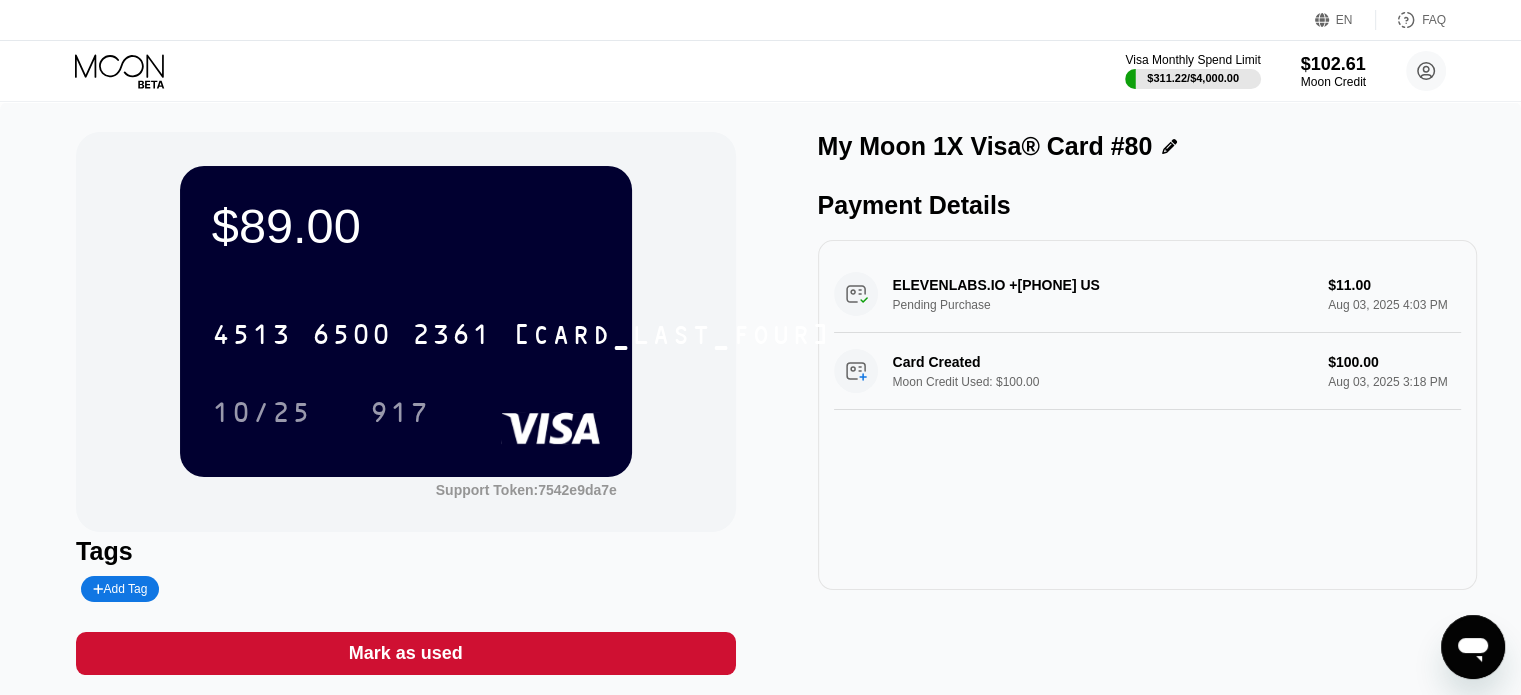 click 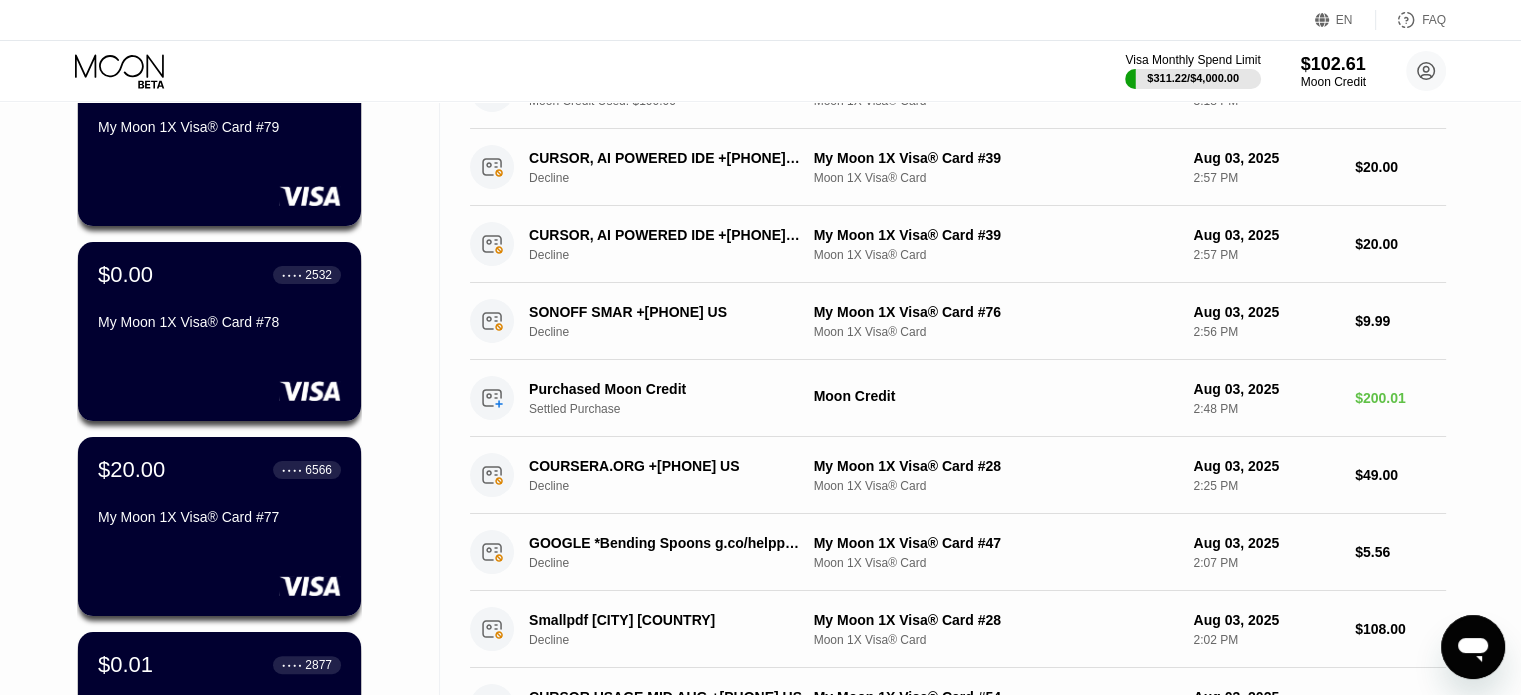 scroll, scrollTop: 800, scrollLeft: 0, axis: vertical 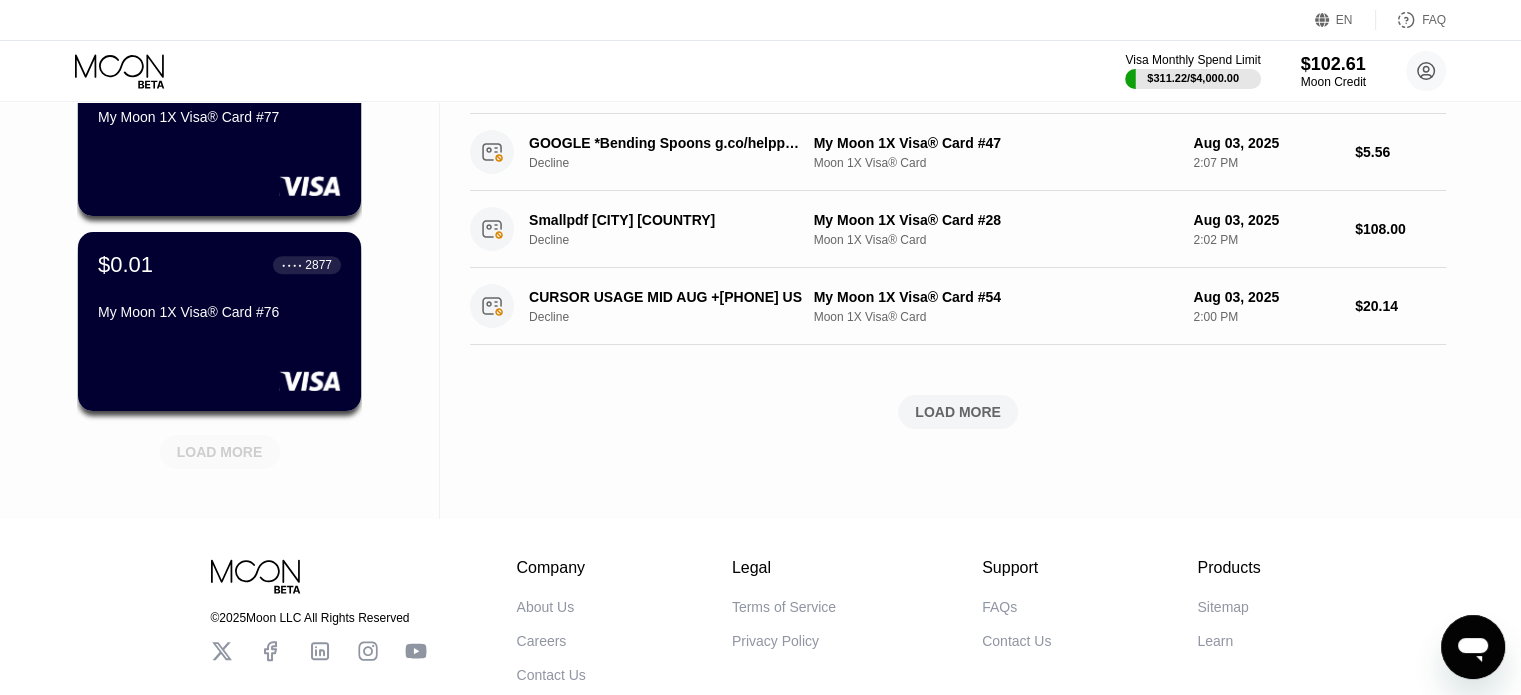 click on "LOAD MORE" at bounding box center (220, 452) 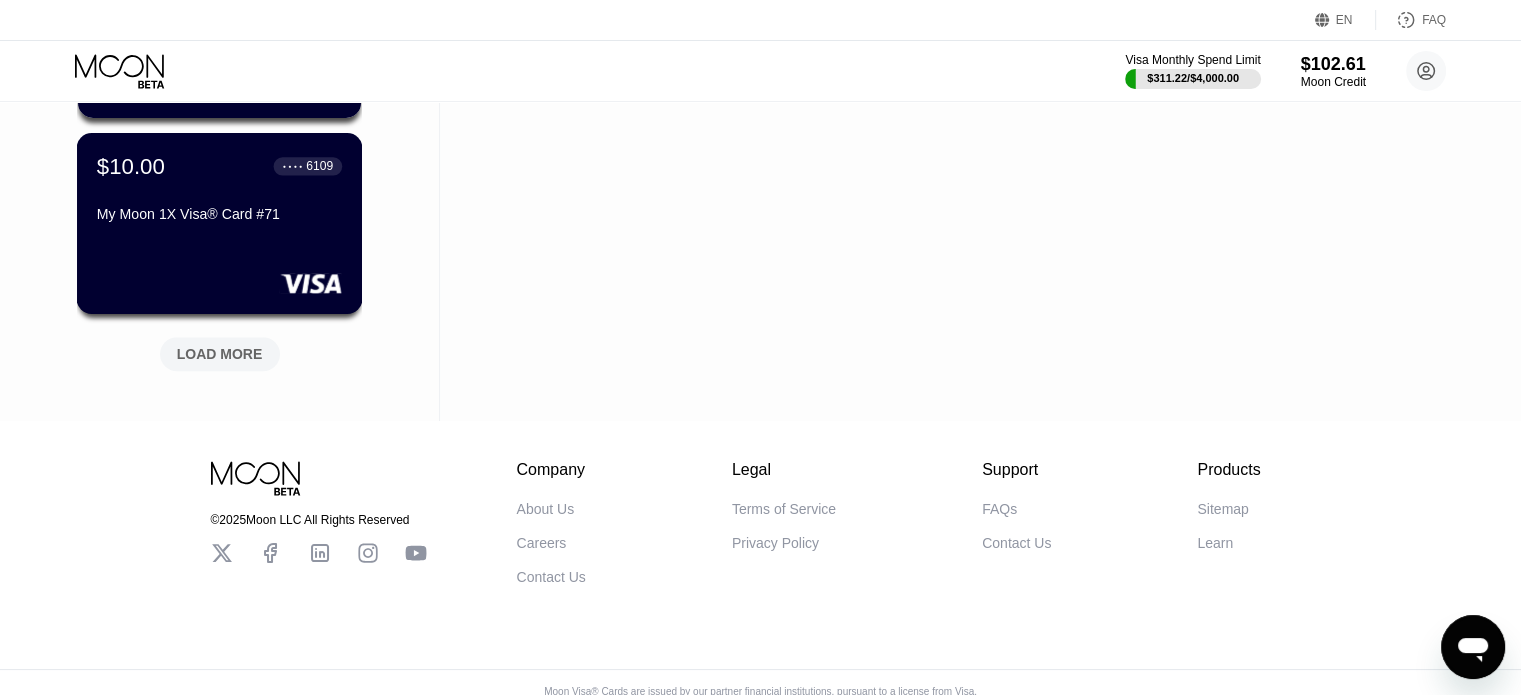 scroll, scrollTop: 1900, scrollLeft: 0, axis: vertical 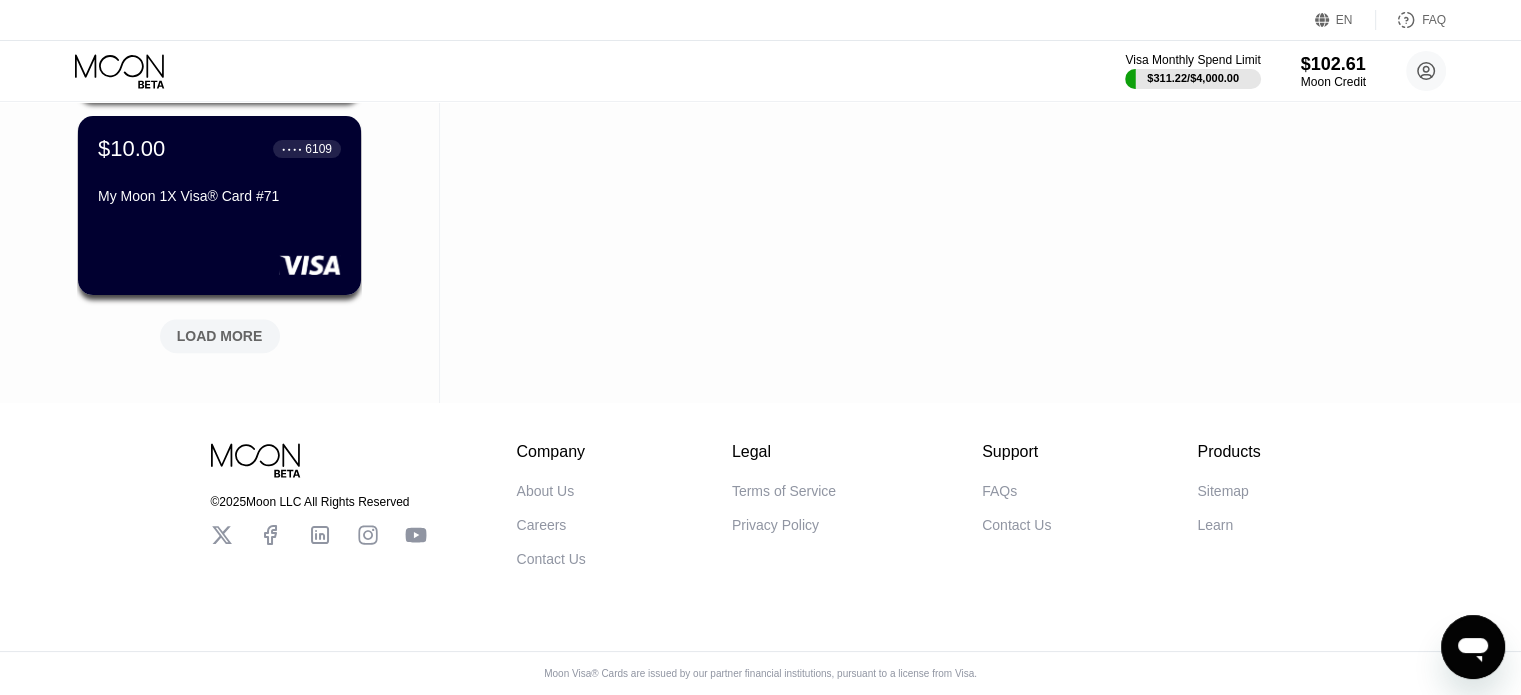 click on "$89.00 ● ● ● ● [CARD_LAST_FOUR] My Moon 1X Visa® Card #80 $6.79 ● ● ● ● [CARD_LAST_FOUR] My Moon 1X Visa® Card #79 $0.00 ● ● ● ● [CARD_LAST_FOUR] My Moon 1X Visa® Card #78 $20.00 ● ● ● ● [CARD_LAST_FOUR] My Moon 1X Visa® Card #77 $0.01 ● ● ● ● [CARD_LAST_FOUR] My Moon 1X Visa® Card #76 $5.00 ● ● ● ● [CARD_LAST_FOUR] My Moon 1X Visa® Card #75 $6.00 ● ● ● ● [CARD_LAST_FOUR] My Moon 1X Visa® Card #74 $5.02 ● ● ● ● [CARD_LAST_FOUR] My Moon 1X Visa® Card #73 $6.07 ● ● ● ● [CARD_LAST_FOUR] My Moon 1X Visa® Card #72 $10.00 ● ● ● ● [CARD_LAST_FOUR] My Moon 1X Visa® Card #71 LOAD MORE" at bounding box center (219, -644) 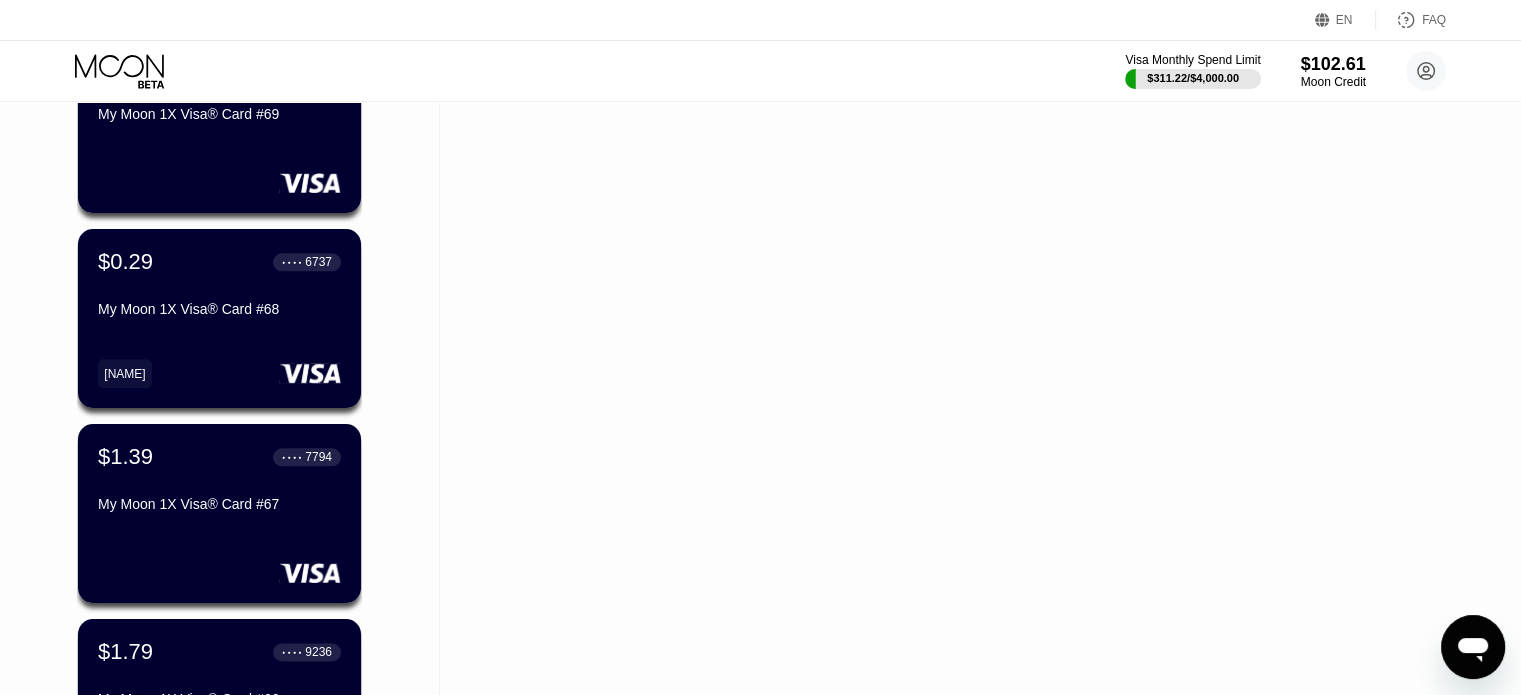 scroll, scrollTop: 2400, scrollLeft: 0, axis: vertical 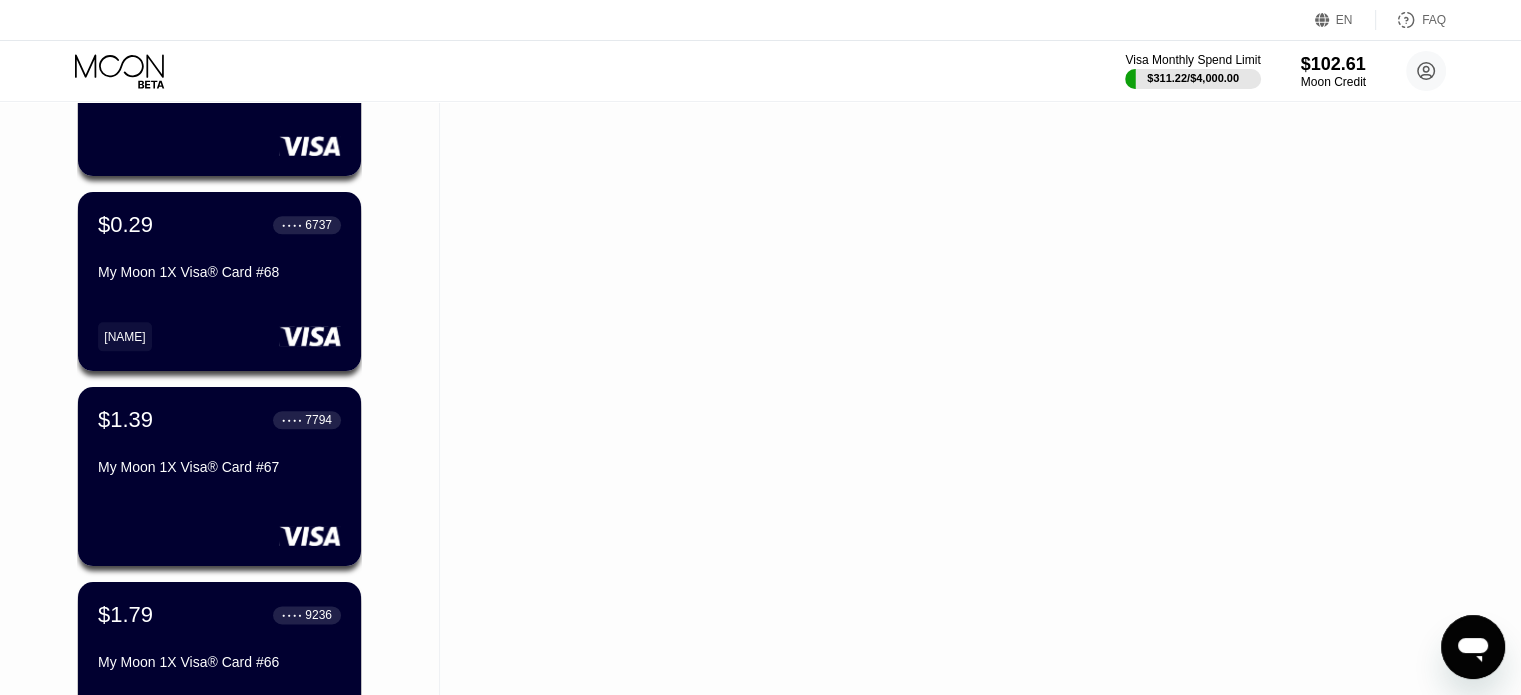 click on "Cards    New Card Active $89.00 ● ● ● ● [CARD_LAST_FOUR] My Moon 1X Visa® Card #80 $6.79 ● ● ● ● [CARD_LAST_FOUR] My Moon 1X Visa® Card #79 $0.00 ● ● ● ● [CARD_LAST_FOUR] My Moon 1X Visa® Card #78 $20.00 ● ● ● ● [CARD_LAST_FOUR] My Moon 1X Visa® Card #77 $0.01 ● ● ● ● [CARD_LAST_FOUR] My Moon 1X Visa® Card #76 $5.00 ● ● ● ● [CARD_LAST_FOUR] My Moon 1X Visa® Card #75 $6.00 ● ● ● ● [CARD_LAST_FOUR] My Moon 1X Visa® Card #74 $5.02 ● ● ● ● [CARD_LAST_FOUR] My Moon 1X Visa® Card #73 $6.07 ● ● ● ● [CARD_LAST_FOUR] My Moon 1X Visa® Card #72 $10.00 ● ● ● ● [CARD_LAST_FOUR] My Moon 1X Visa® Card #71 LOAD MORE" at bounding box center [220, -715] 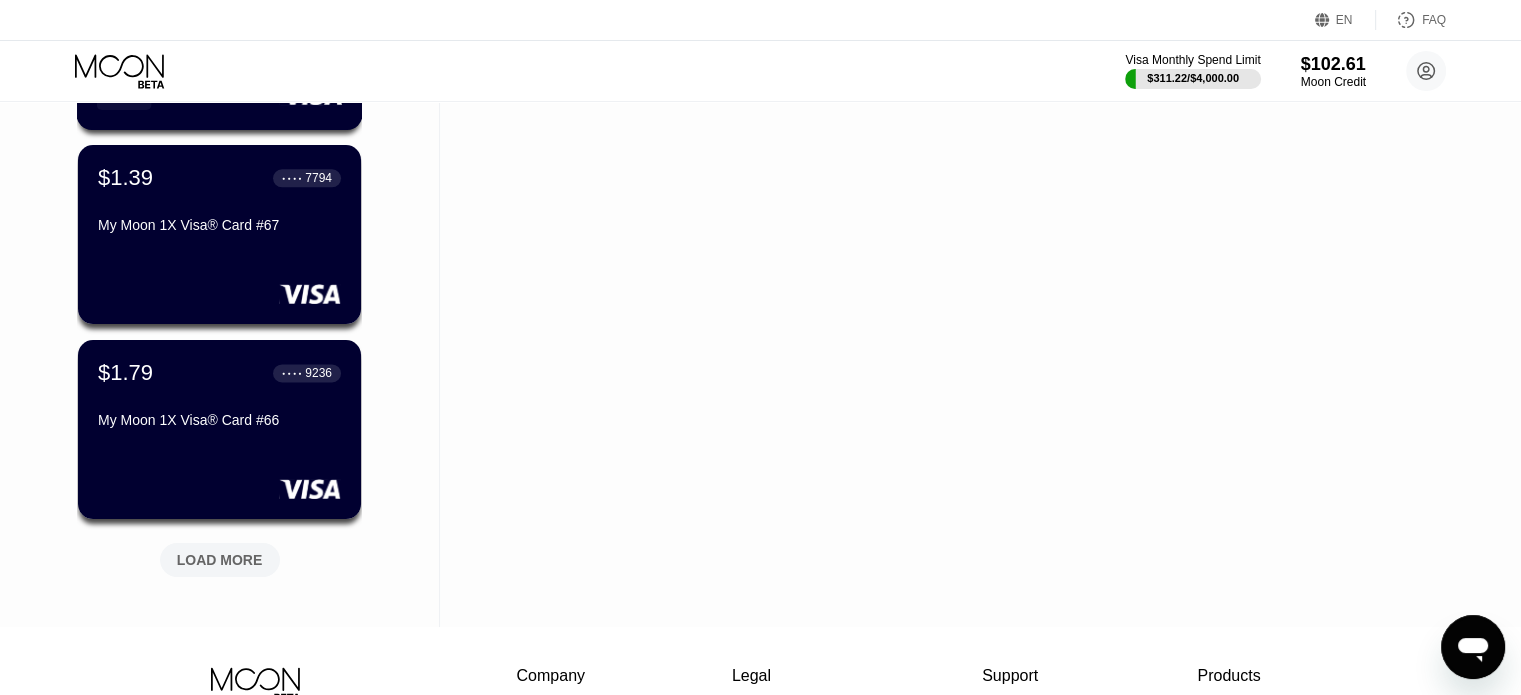 scroll, scrollTop: 2700, scrollLeft: 0, axis: vertical 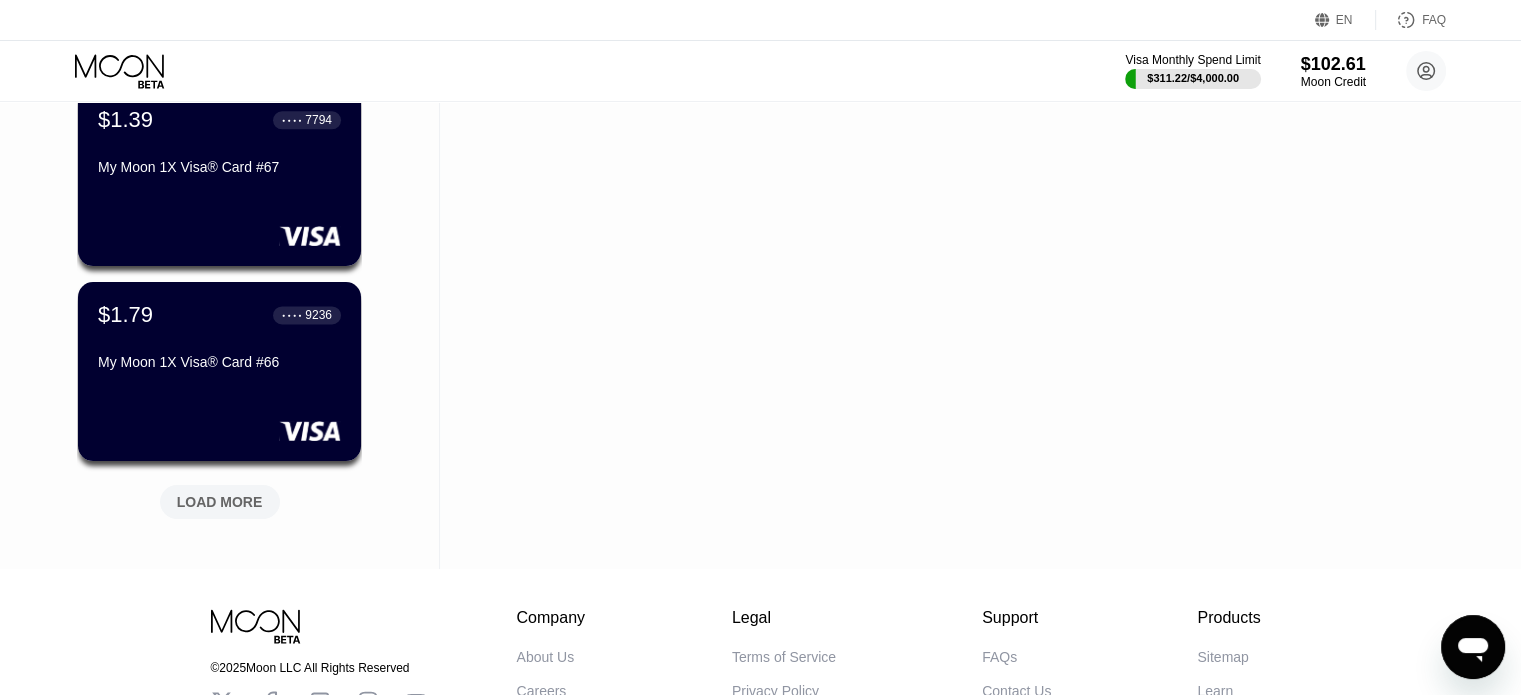 click on "Cards    New Card Active $89.00 ● ● ● ● [CARD_LAST_FOUR] My Moon 1X Visa® Card #80 $6.79 ● ● ● ● [CARD_LAST_FOUR] My Moon 1X Visa® Card #79 $0.00 ● ● ● ● [CARD_LAST_FOUR] My Moon 1X Visa® Card #78 $20.00 ● ● ● ● [CARD_LAST_FOUR] My Moon 1X Visa® Card #77 $0.01 ● ● ● ● [CARD_LAST_FOUR] My Moon 1X Visa® Card #76 $5.00 ● ● ● ● [CARD_LAST_FOUR] My Moon 1X Visa® Card #75 $6.00 ● ● ● ● [CARD_LAST_FOUR] My Moon 1X Visa® Card #74 $5.02 ● ● ● ● [CARD_LAST_FOUR] My Moon 1X Visa® Card #73 $6.07 ● ● ● ● [CARD_LAST_FOUR] My Moon 1X Visa® Card #72 $10.00 ● ● ● ● [CARD_LAST_FOUR] My Moon 1X Visa® Card #71 LOAD MORE" at bounding box center (220, -1015) 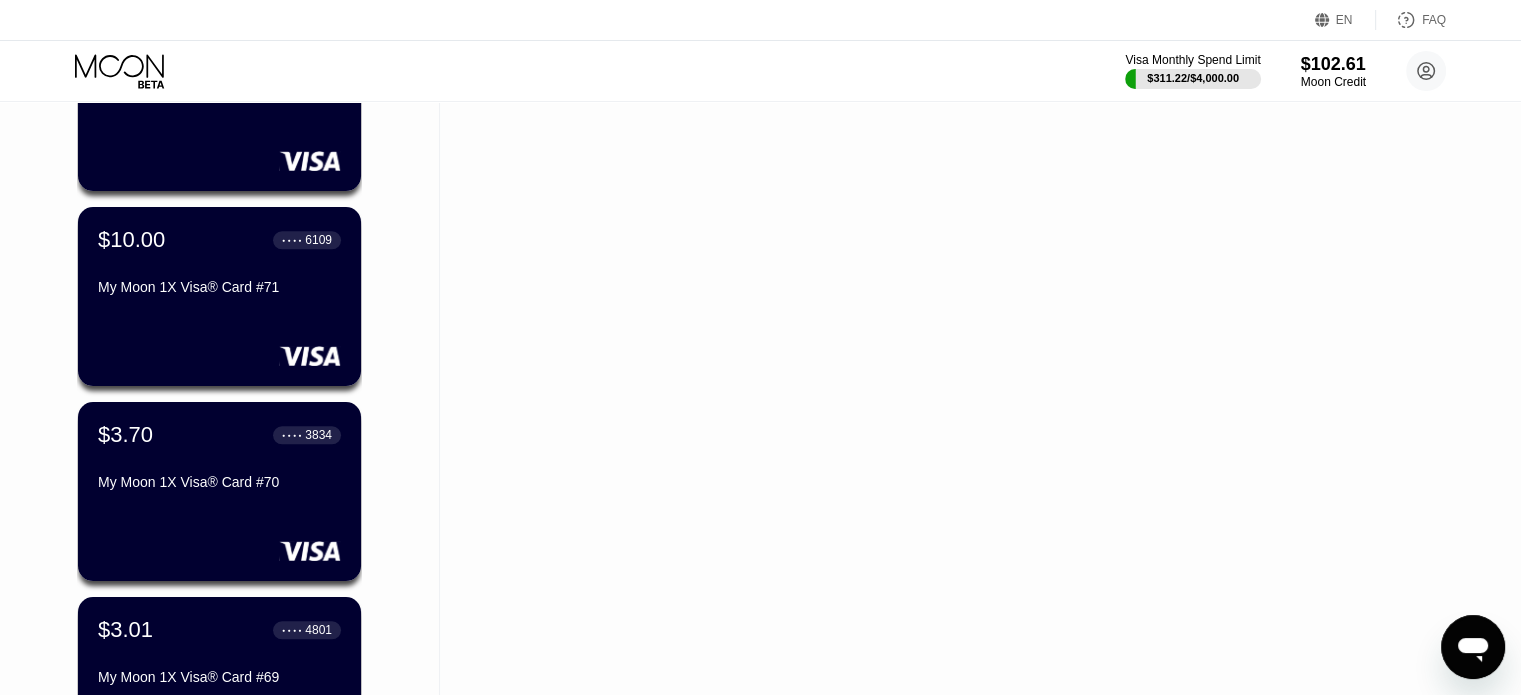 click 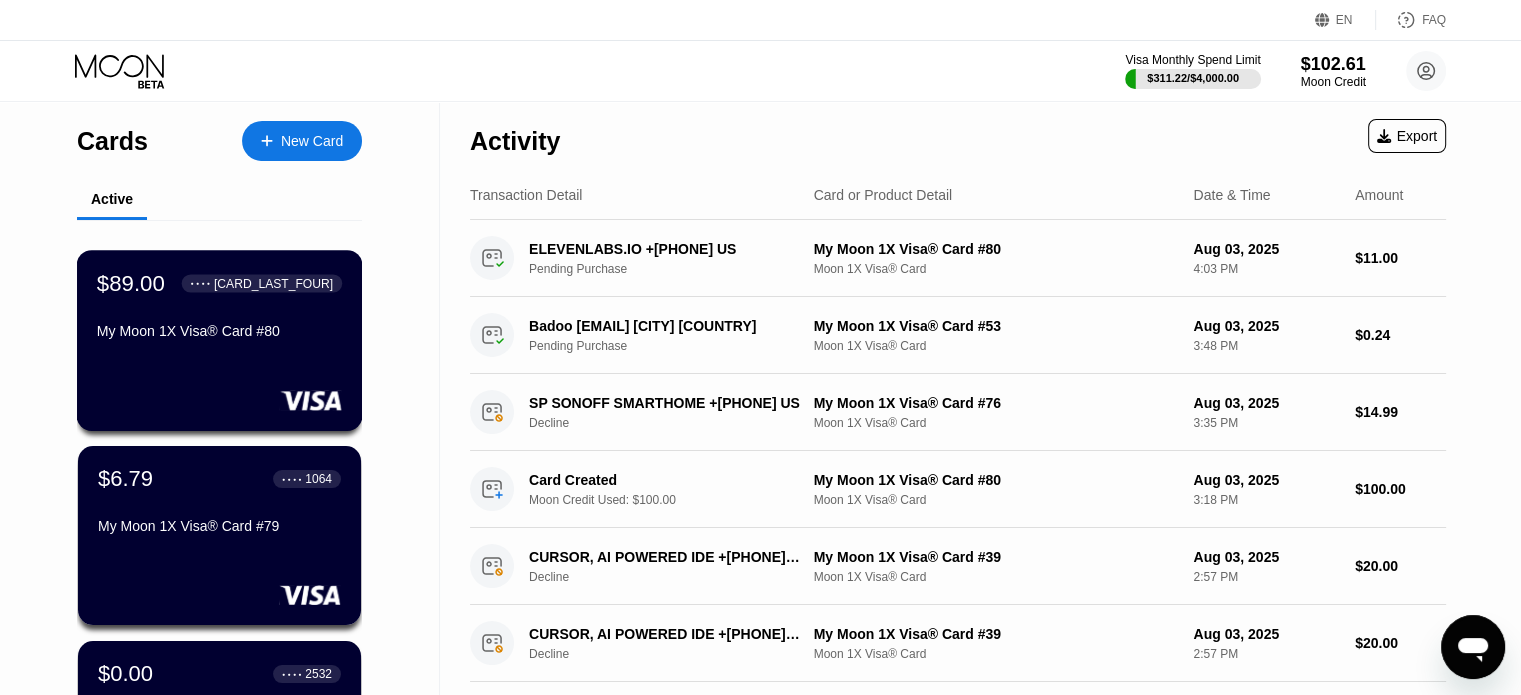 scroll, scrollTop: 0, scrollLeft: 0, axis: both 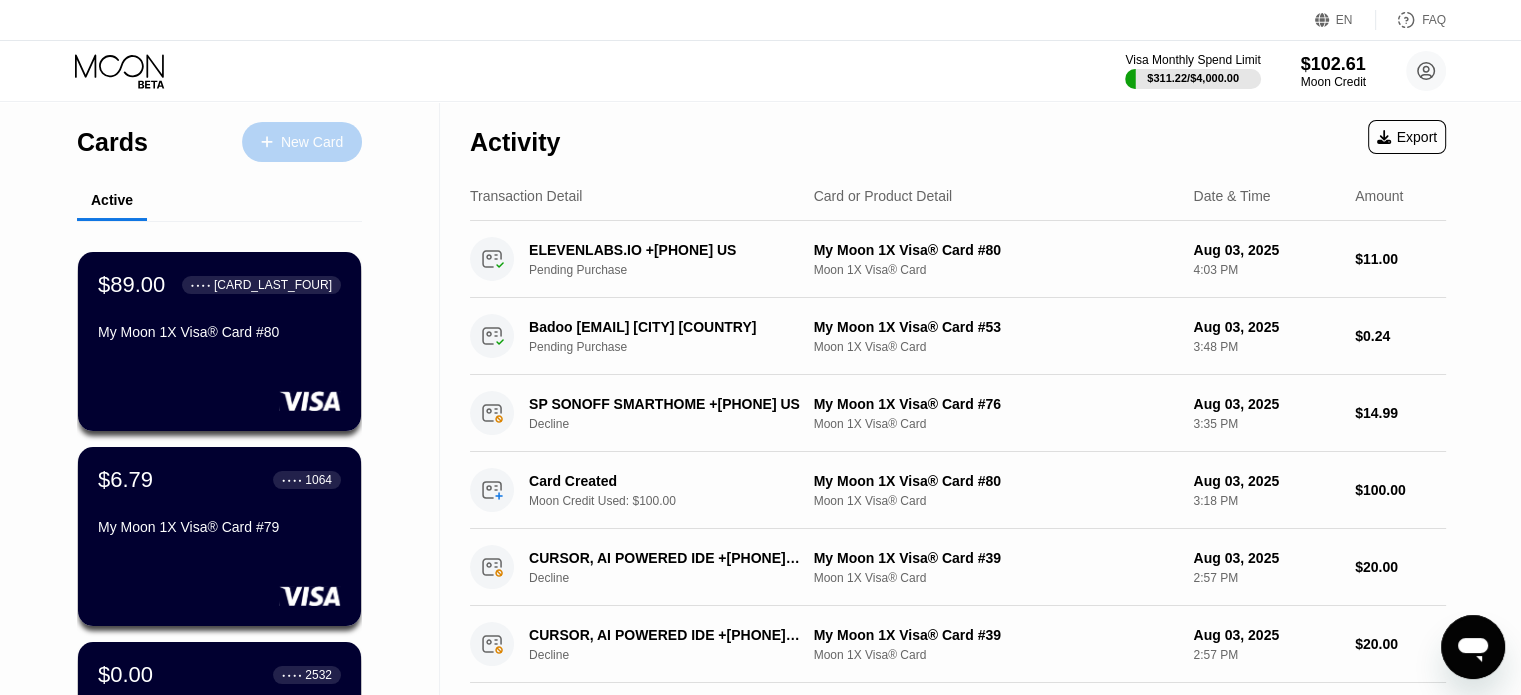 click on "New Card" at bounding box center [312, 142] 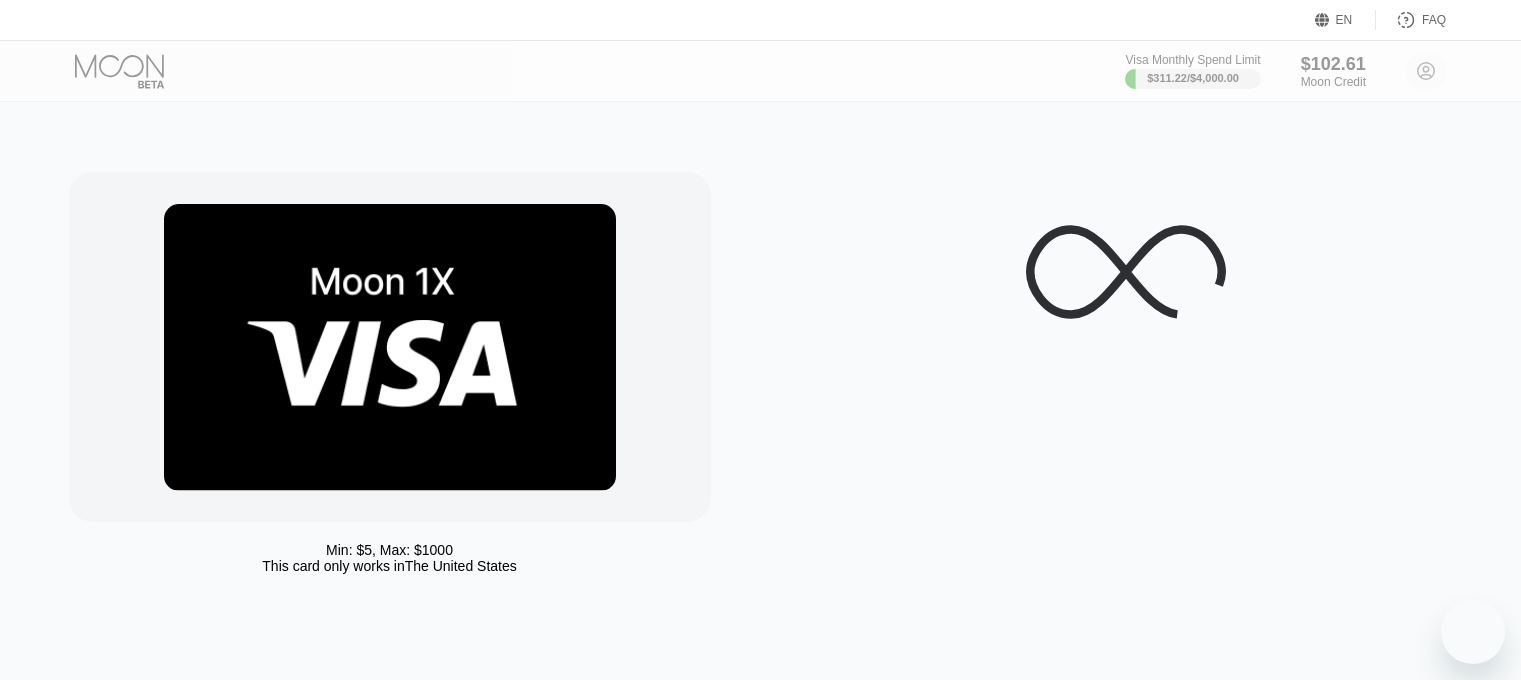 scroll, scrollTop: 0, scrollLeft: 0, axis: both 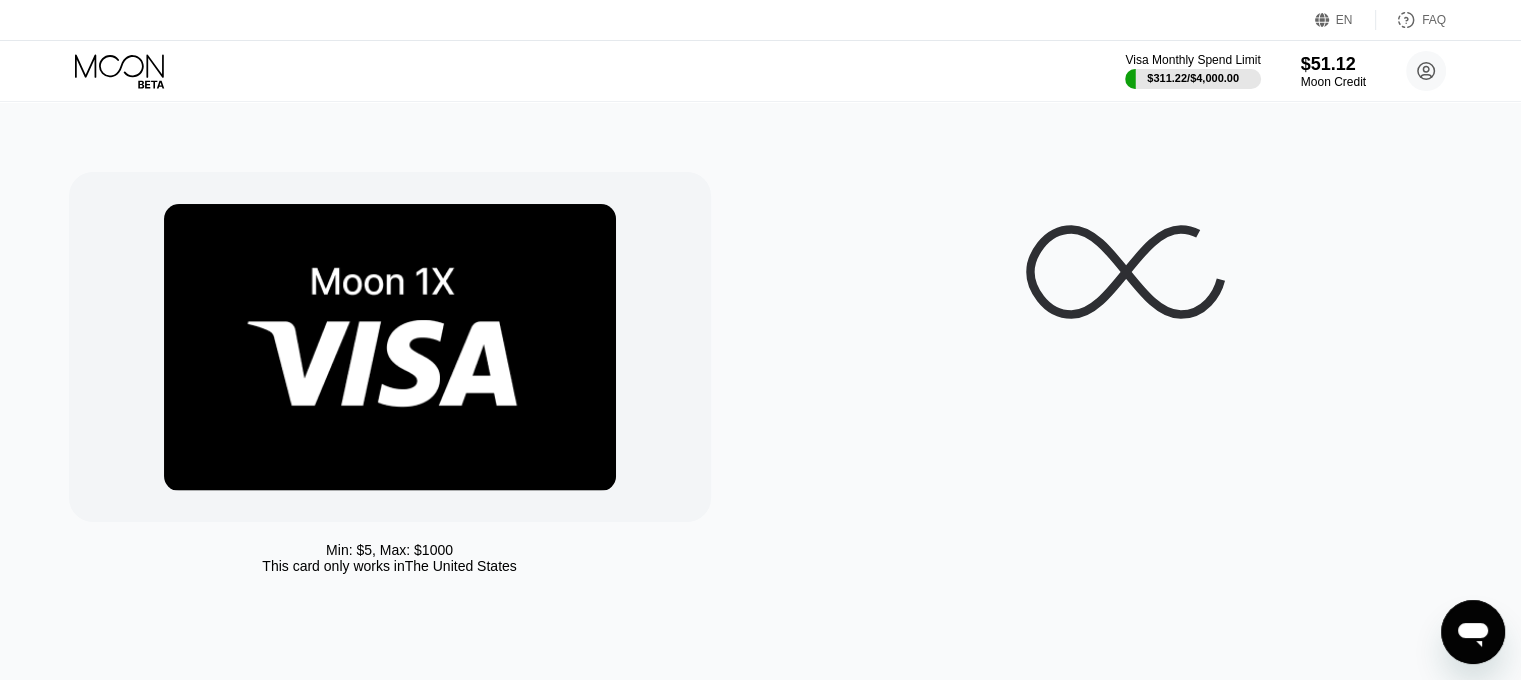 click on "Min: $ 5 , Max: $ 1000 This card only works in  The United States" at bounding box center (761, 391) 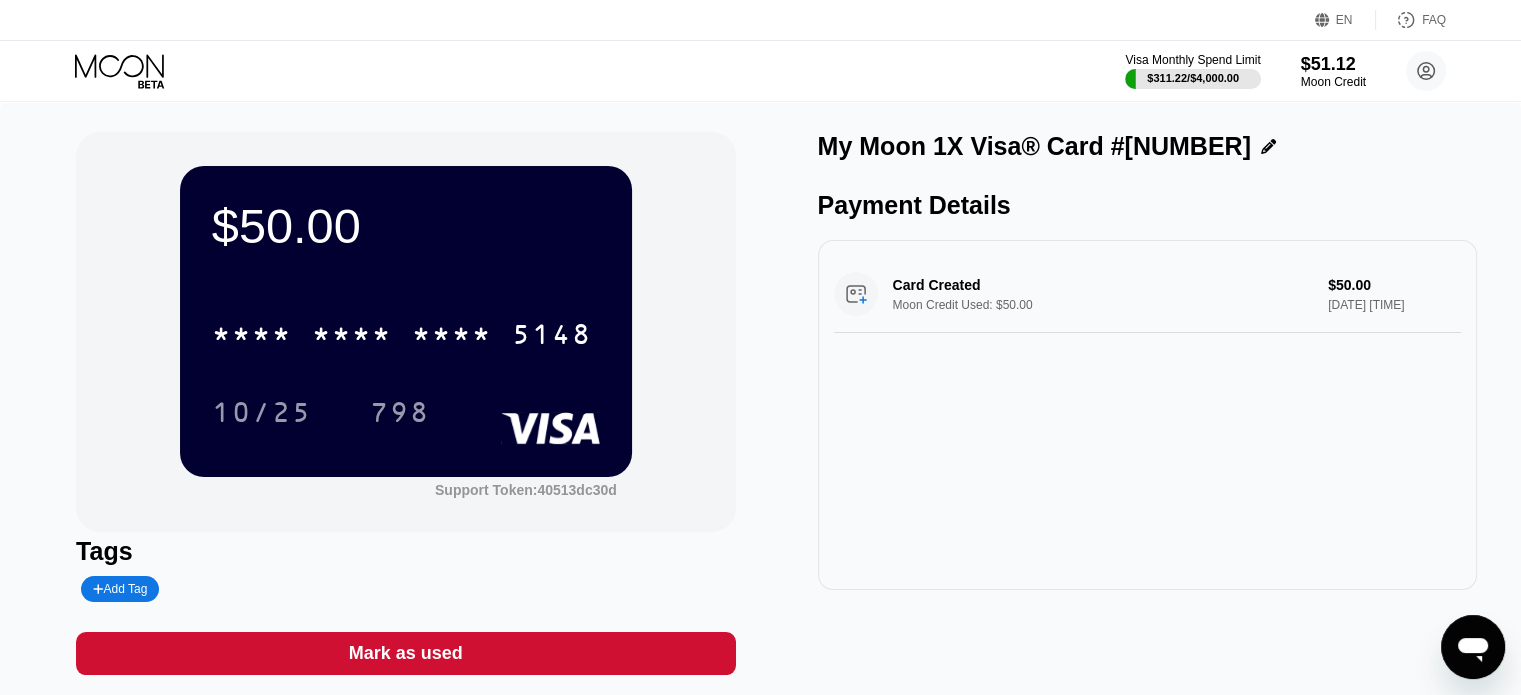 click on "* * * * * * * * * * * * 5148" at bounding box center [402, 334] 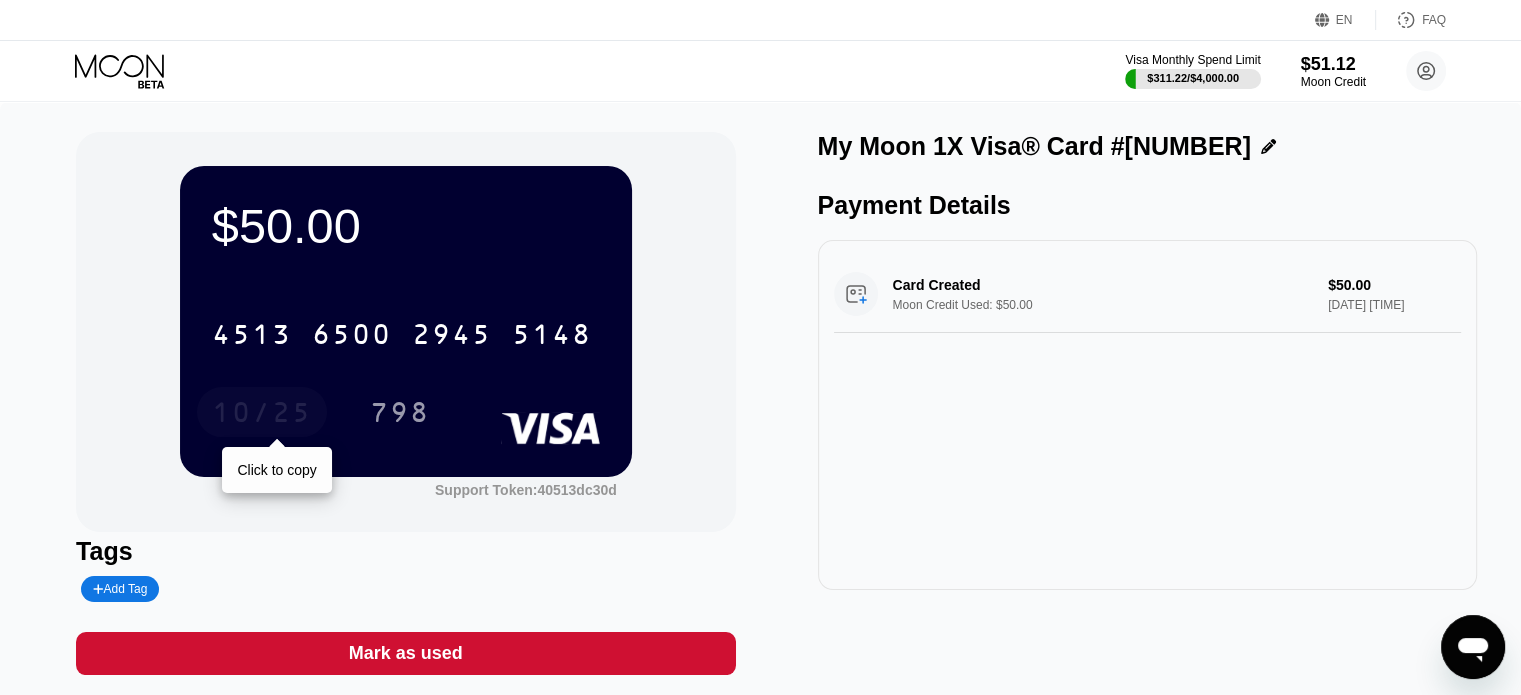 click on "10/25" at bounding box center [262, 412] 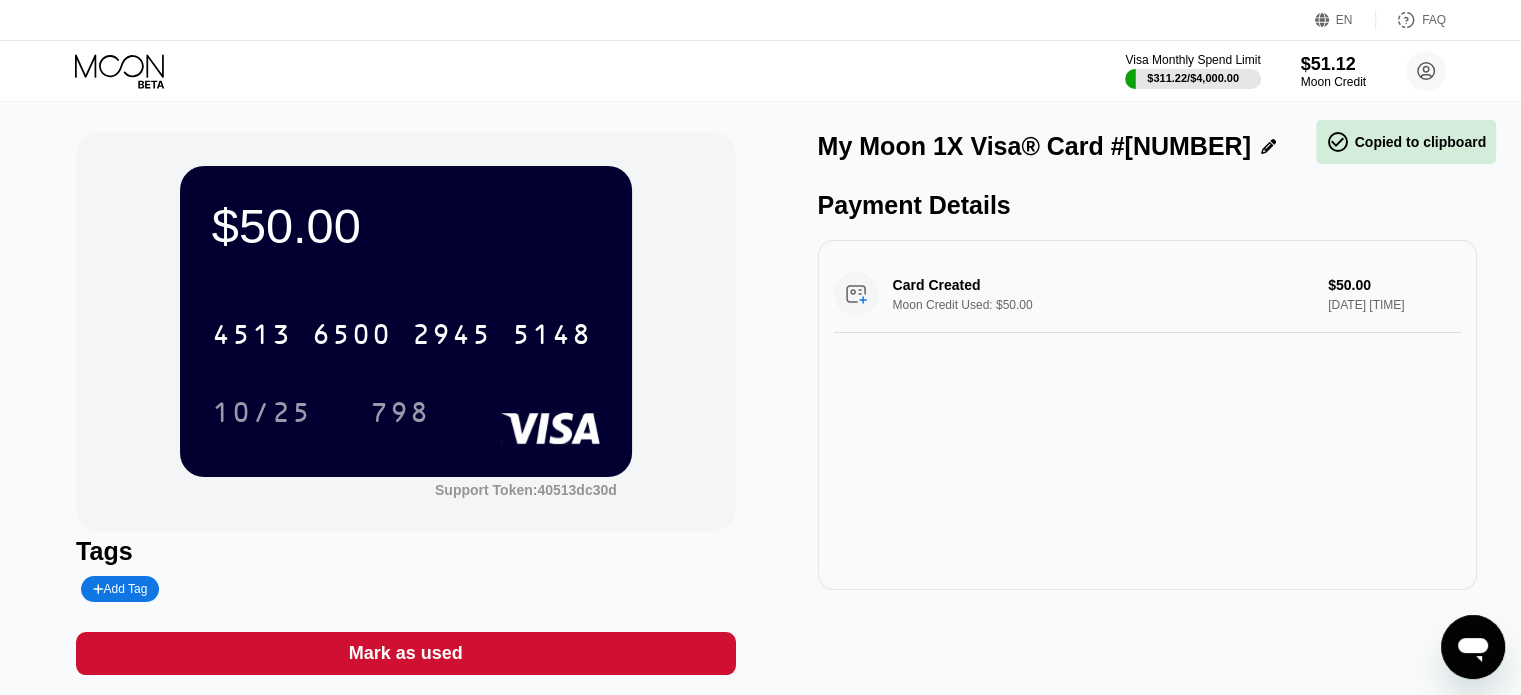 click on "$50.00 4513 6500 2945 5148 10/25 798 Support Token:  40513dc30d Tags  Add Tag Mark as used My Moon 1X Visa® Card #81 Payment Details Card Created Moon Credit Used: $50.00 $50.00 Aug 03, 2025 4:43 PM" at bounding box center (760, 413) 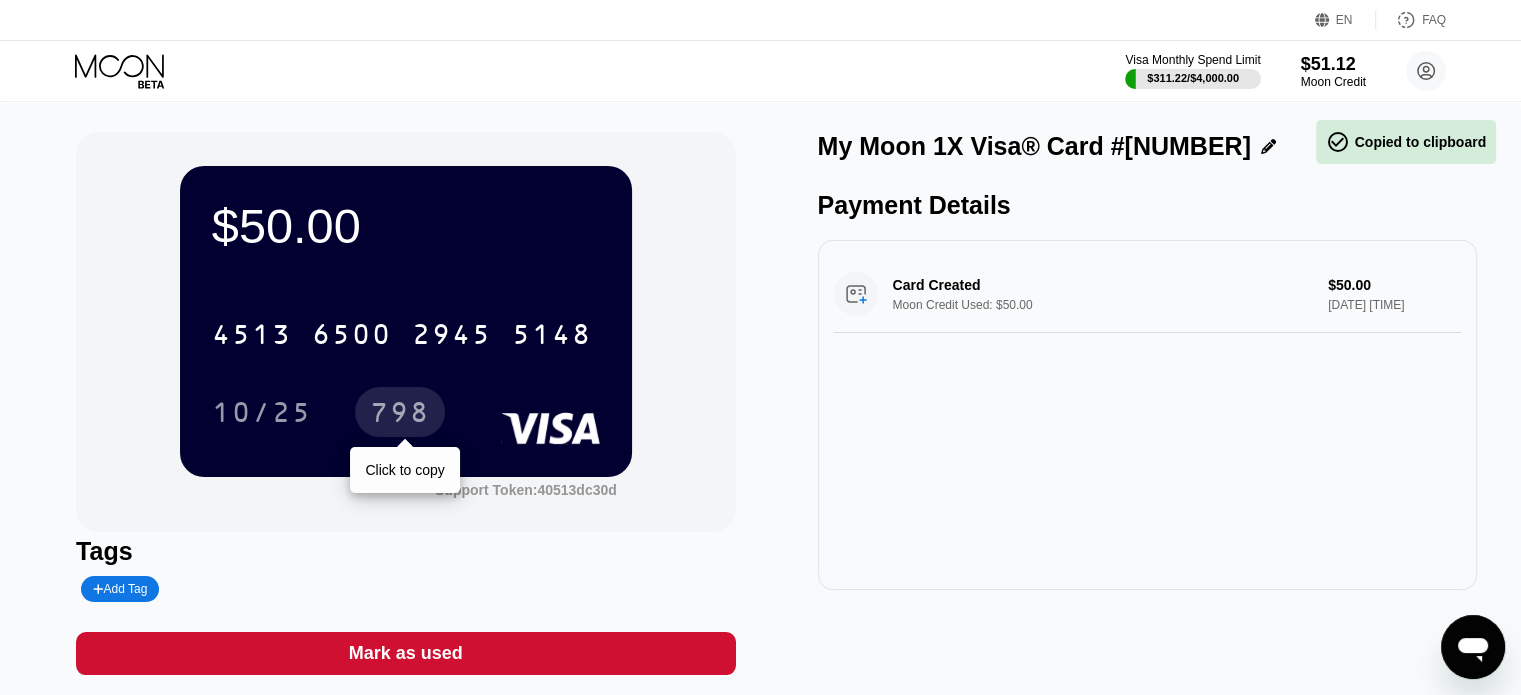 click on "798" at bounding box center (400, 415) 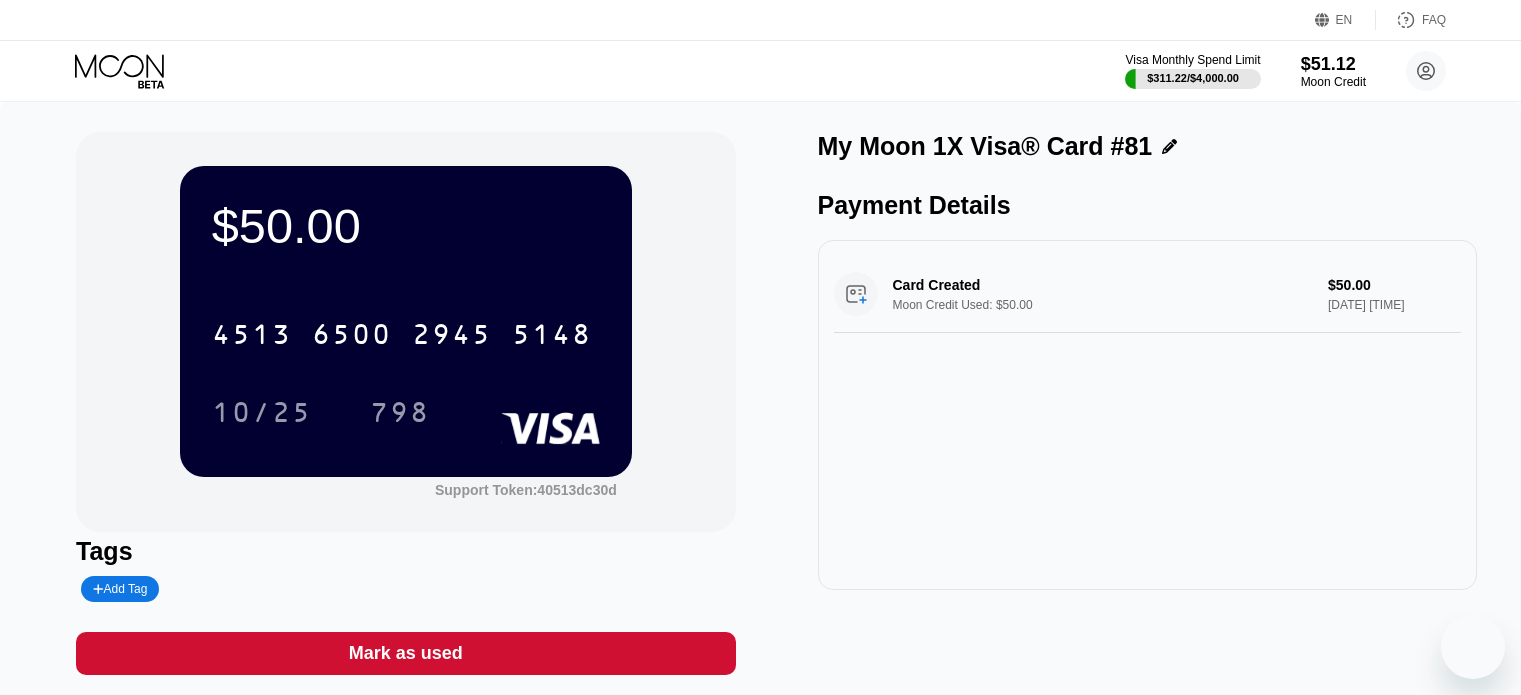 scroll, scrollTop: 0, scrollLeft: 0, axis: both 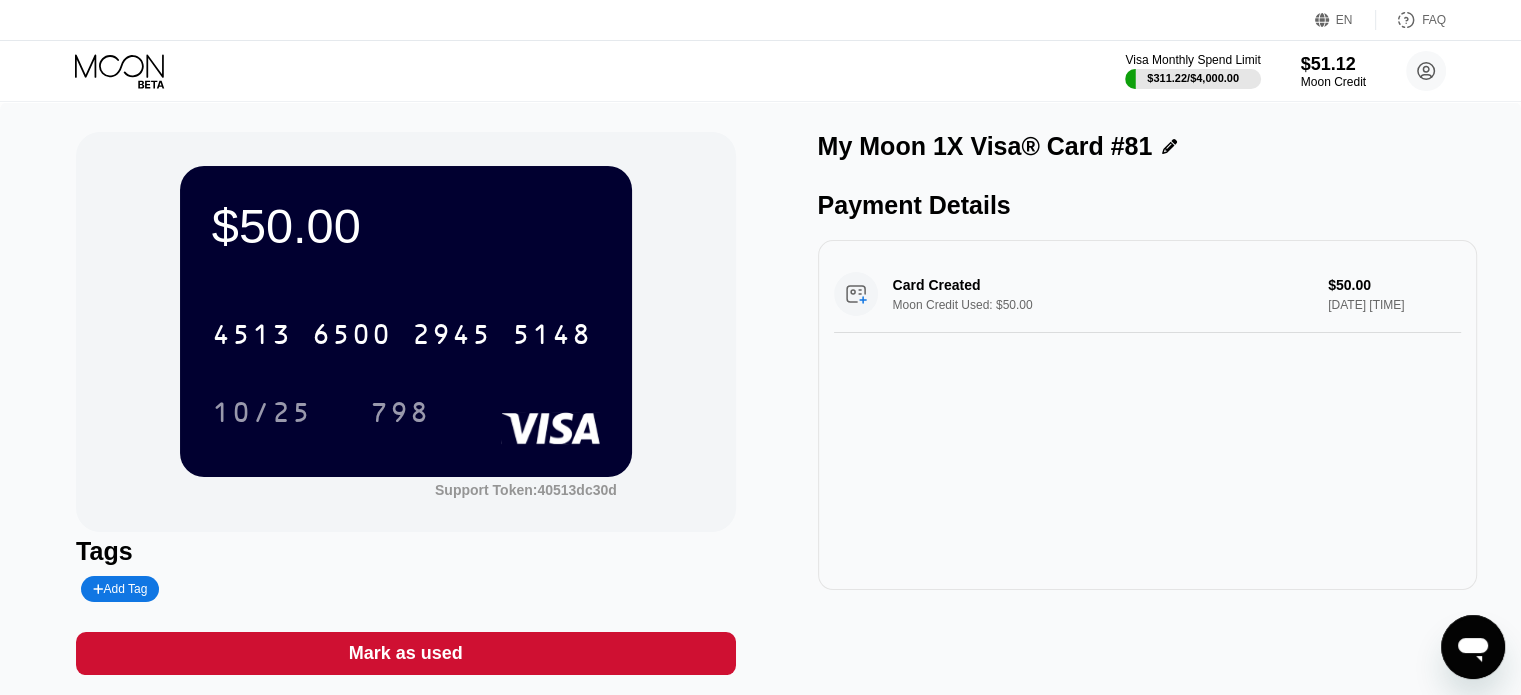 click on "$50.00 4513 6500 2945 5148 10/25 798 Support Token:  40513dc30d Tags  Add Tag Mark as used My Moon 1X Visa® Card #81 Payment Details Card Created Moon Credit Used: $50.00 $50.00 Aug 03, 2025 4:43 PM" at bounding box center (760, 413) 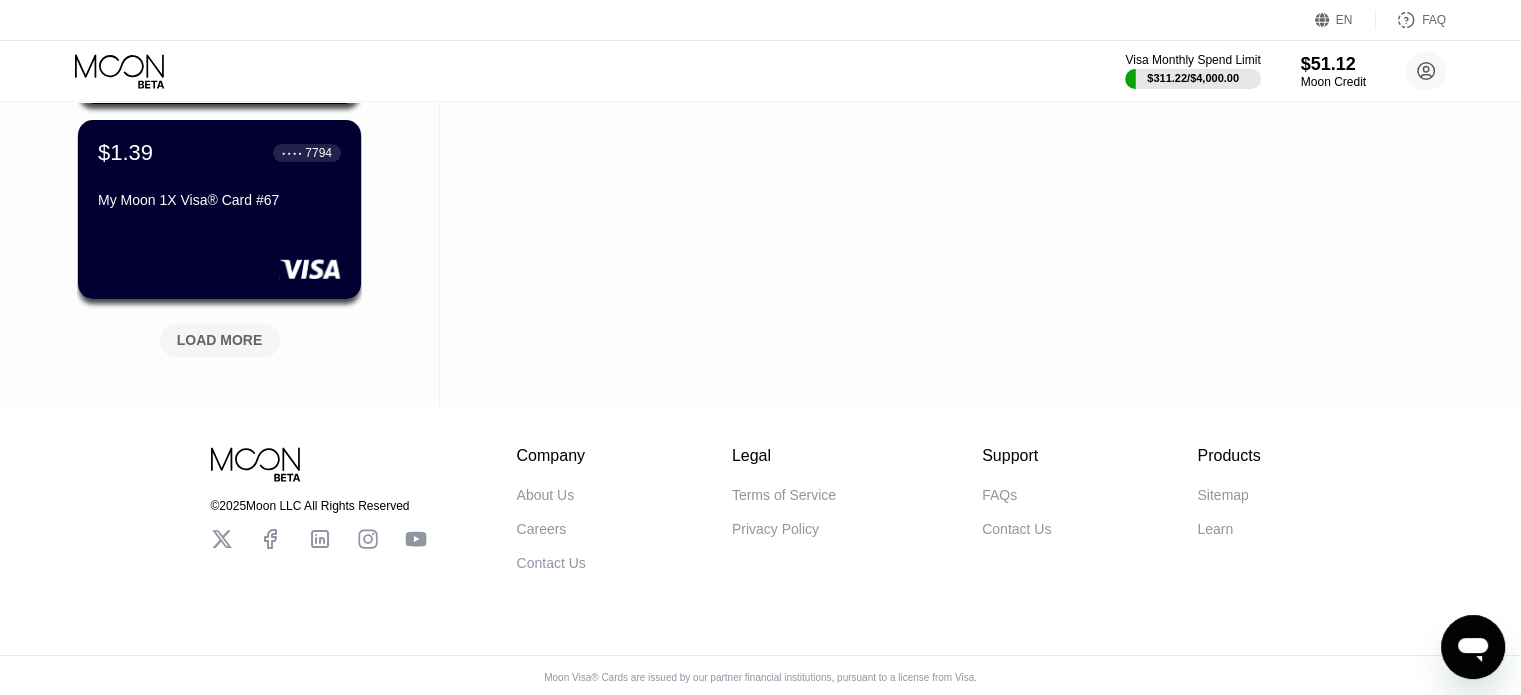 scroll, scrollTop: 2880, scrollLeft: 0, axis: vertical 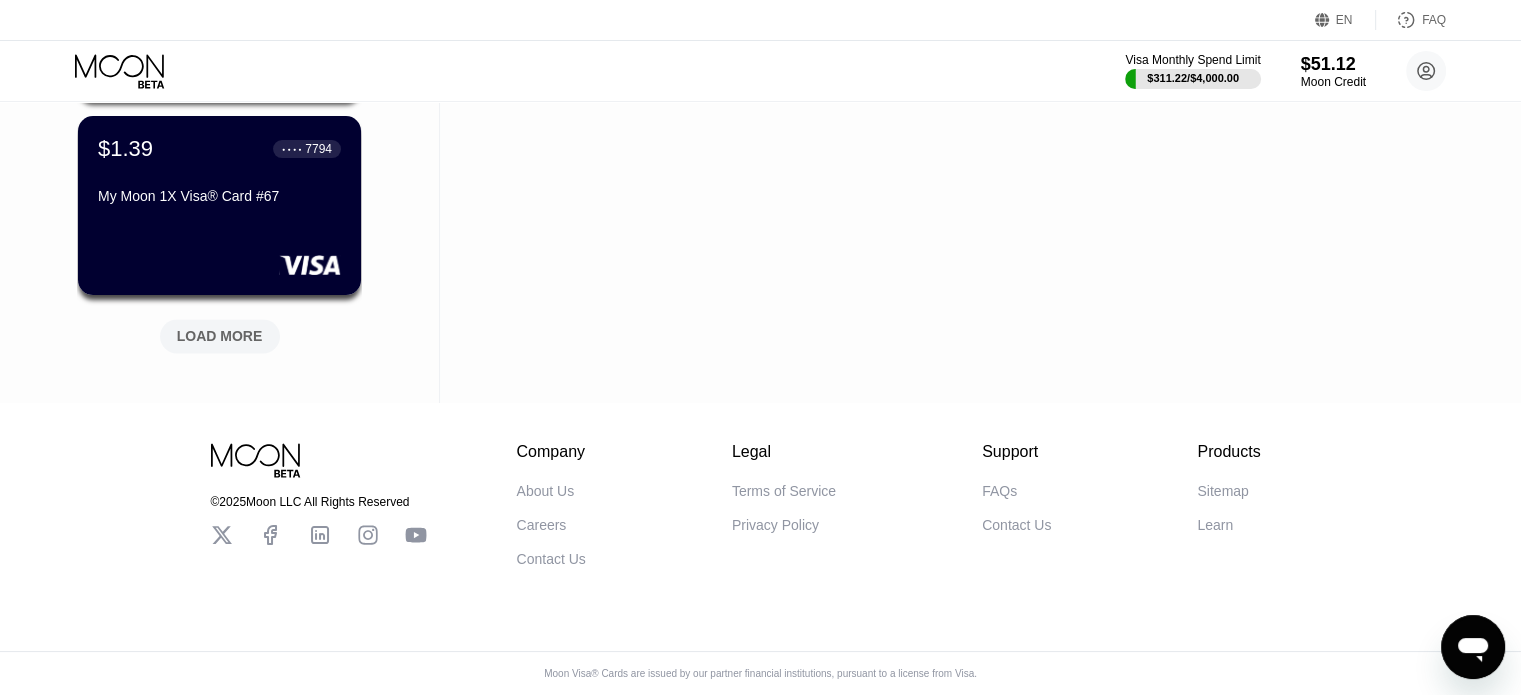click on "LOAD MORE" at bounding box center (220, 336) 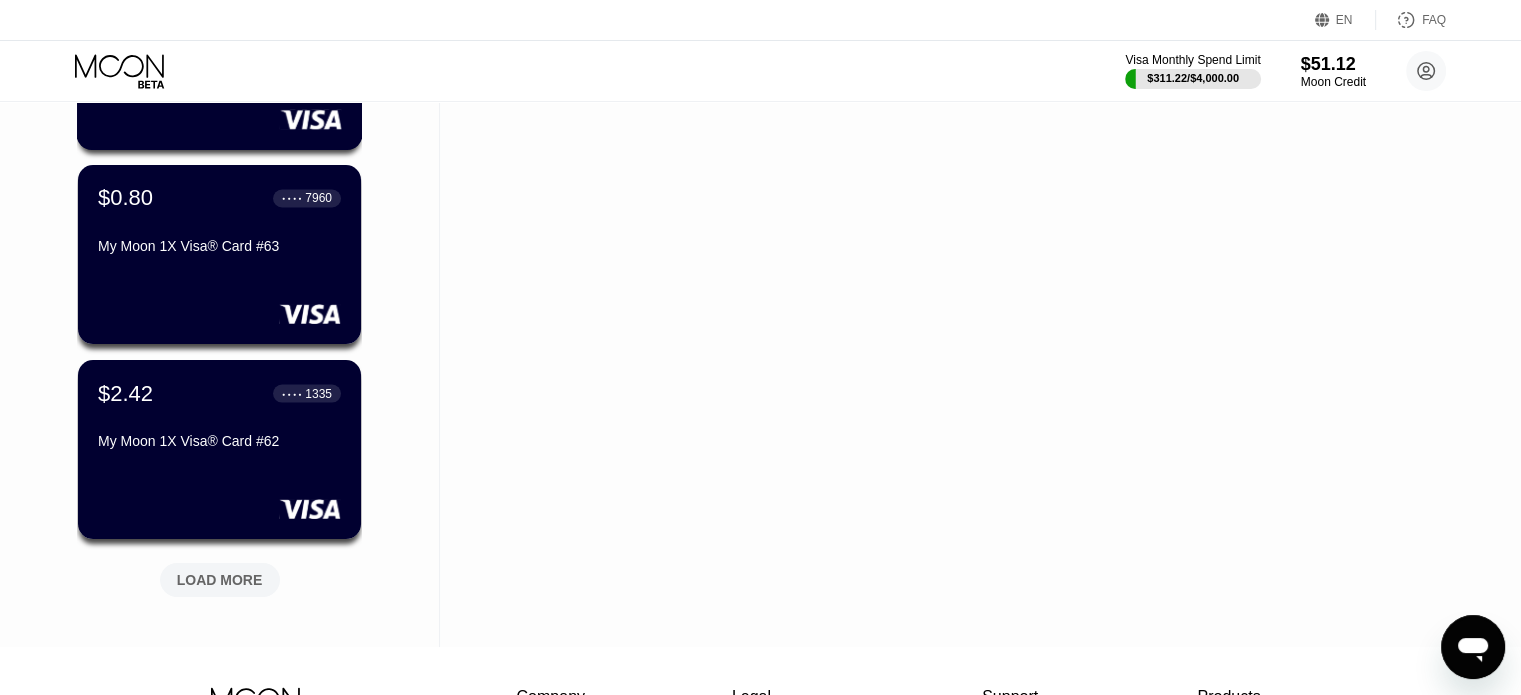 scroll, scrollTop: 3680, scrollLeft: 0, axis: vertical 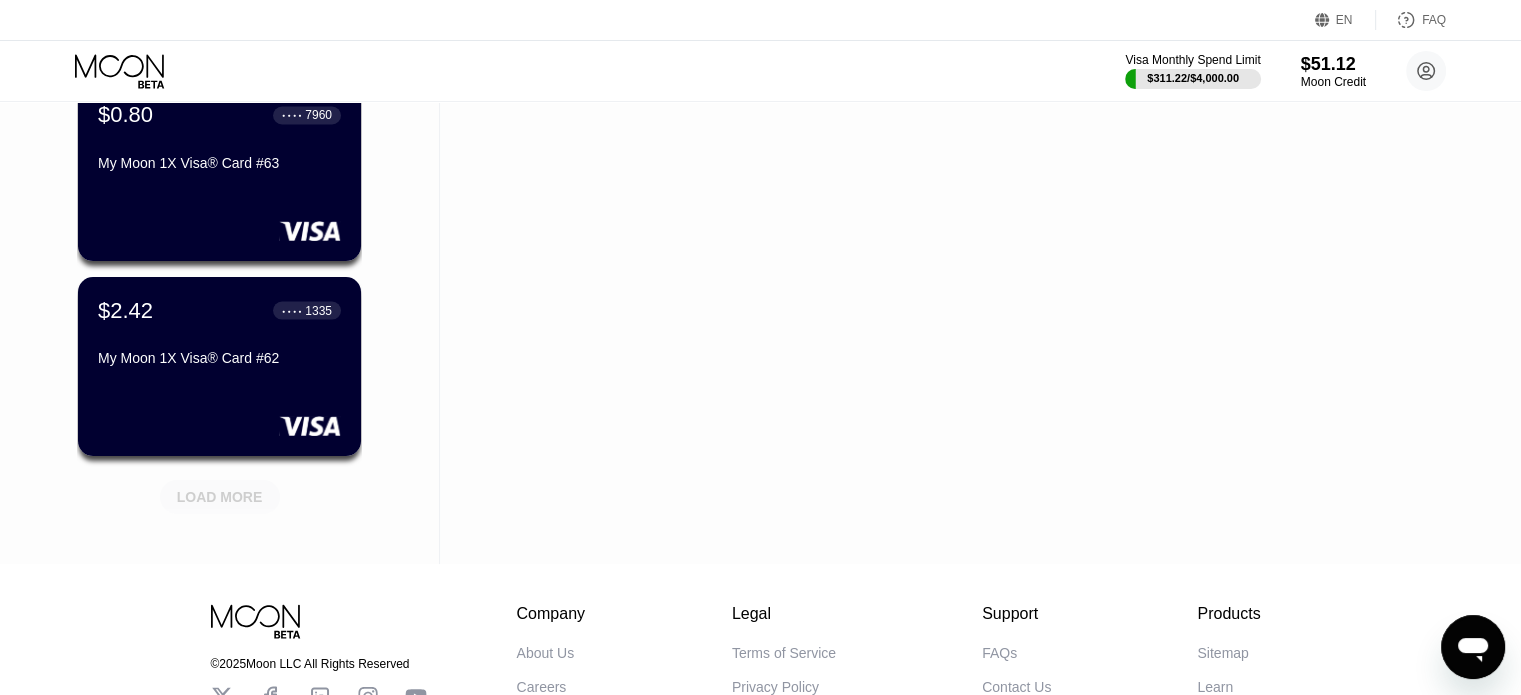 click on "LOAD MORE" at bounding box center (220, 497) 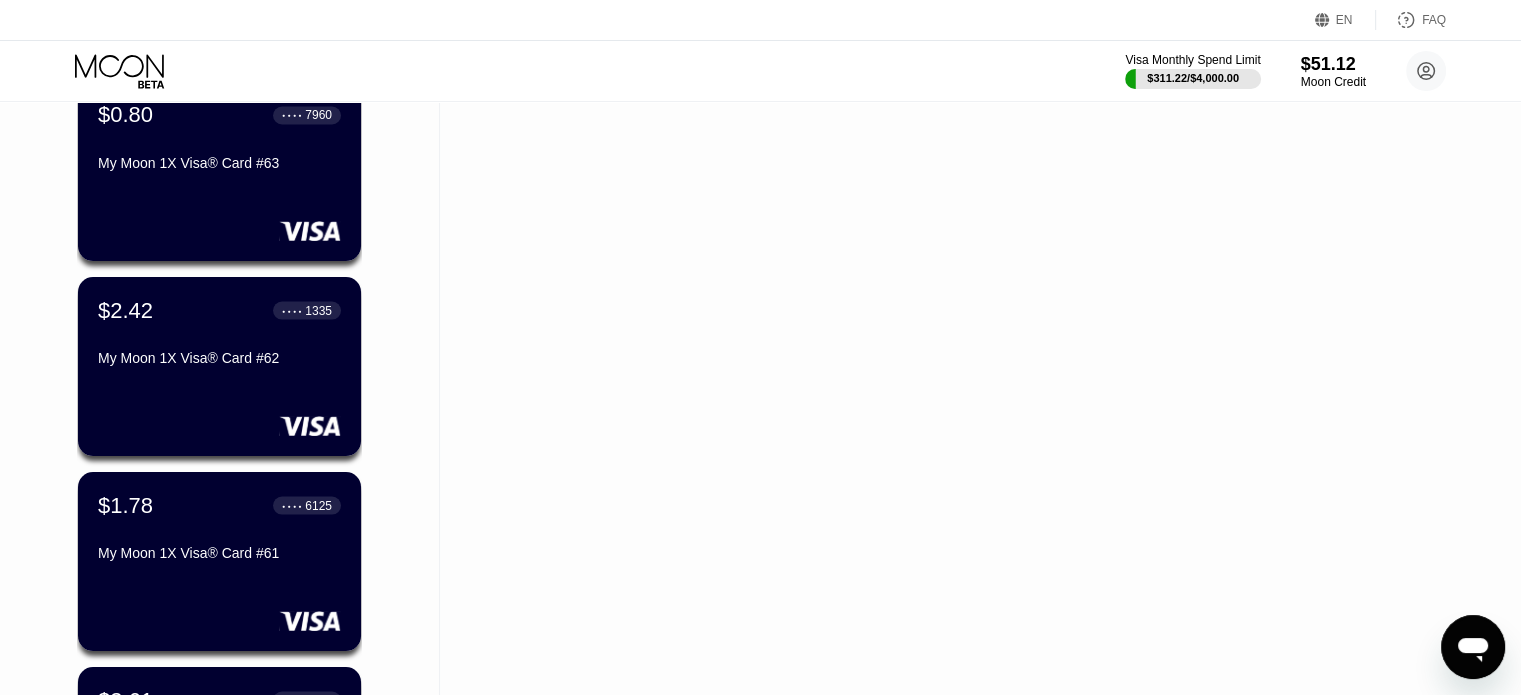 click on "Cards    New Card Active $50.00 ● ● ● ● 5148 My Moon 1X Visa® Card #81 $89.00 ● ● ● ● 1878 My Moon 1X Visa® Card #80 $6.79 ● ● ● ● 1064 My Moon 1X Visa® Card #79 $0.00 ● ● ● ● 2532 My Moon 1X Visa® Card #78 $20.00 ● ● ● ● 6566 My Moon 1X Visa® Card #77 $0.01 ● ● ● ● 2877 My Moon 1X Visa® Card #76 $5.00 ● ● ● ● 2610 My Moon 1X Visa® Card #75 $6.00 ● ● ● ● 8100 My Moon 1X Visa® Card #74 $5.02 ● ● ● ● 6225 My Moon 1X Visa® Card #73 $6.07 ● ● ● ● 9507 My Moon 1X Visa® Card #72 $10.00 ● ● ● ● 6109 My Moon 1X Visa® Card #71 $3.70 ● ● ● ● 3834 My Moon 1X Visa® Card #70 $3.01 ● ● ● ● 4801 My Moon 1X Visa® Card #69 $0.29 ● ● ● ● 6737 My Moon 1X Visa® Card #68 Mahla $1.39 ● ● ● ● 7794 My Moon 1X Visa® Card #67 $1.79 ● ● ● ● 9236 My Moon 1X Visa® Card #66 $0.00 ● ● ● ● 6703 My Moon 1X Visa® Card #65 $2.18 ● ● ● ● 6113 My Moon 1X Visa® Card #64 $0.80 7960 $2.42" at bounding box center [220, -1020] 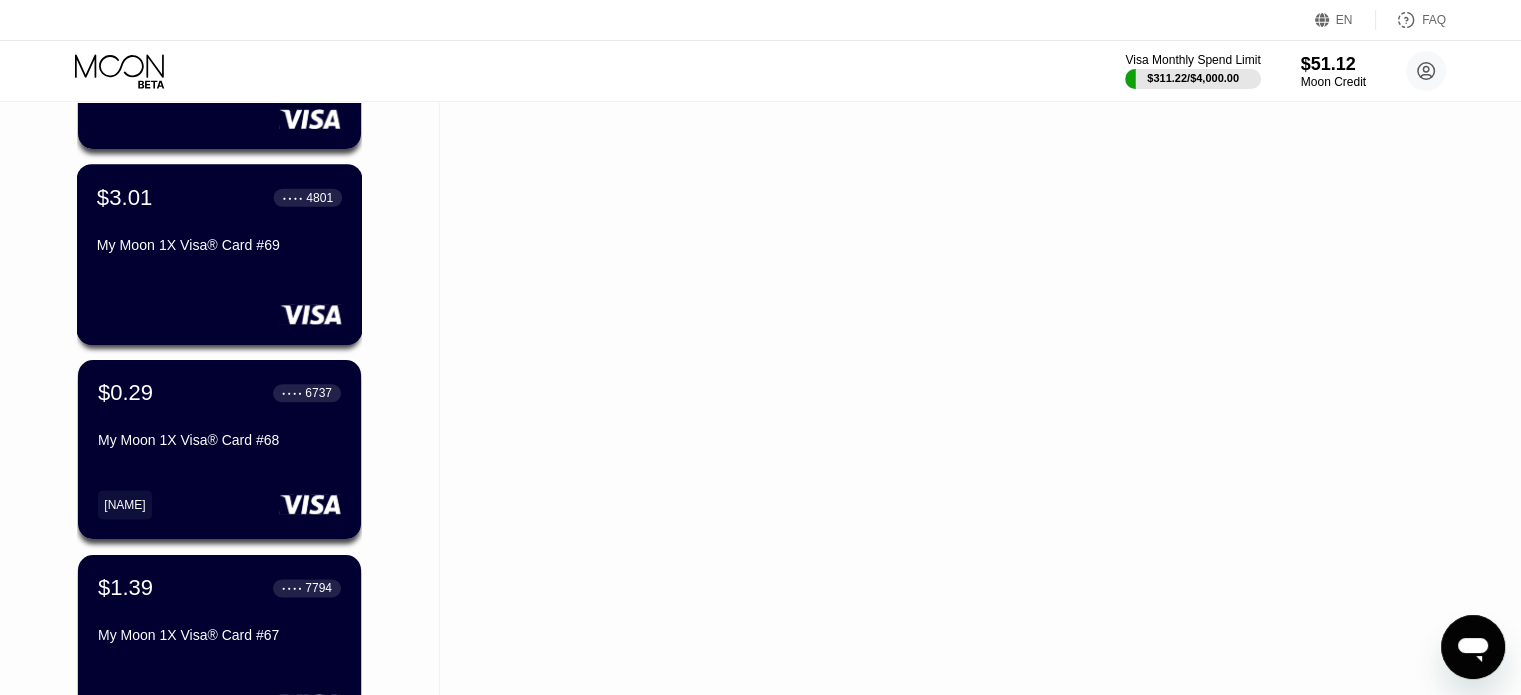 scroll, scrollTop: 2480, scrollLeft: 0, axis: vertical 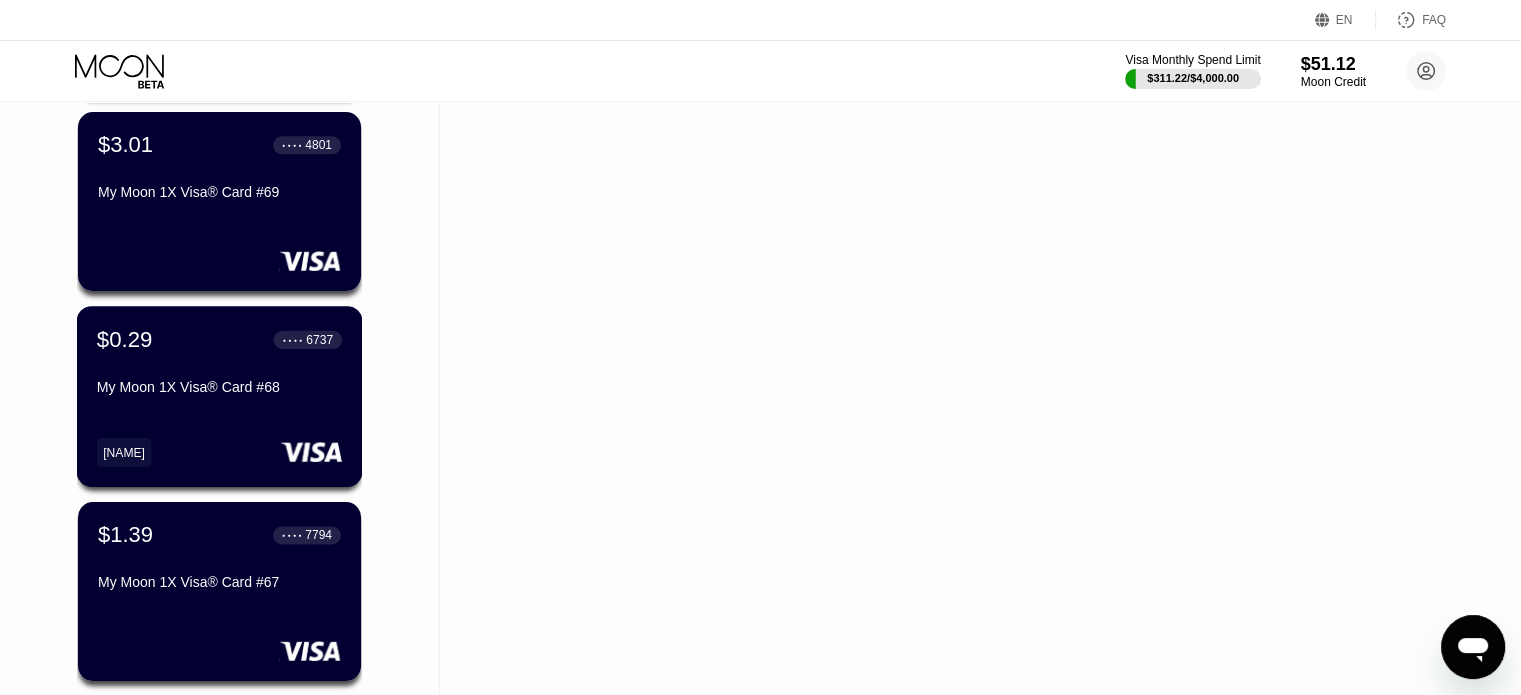 click on "$0.29 ● ● ● ● 6737 My Moon 1X Visa® Card #68" at bounding box center [219, 364] 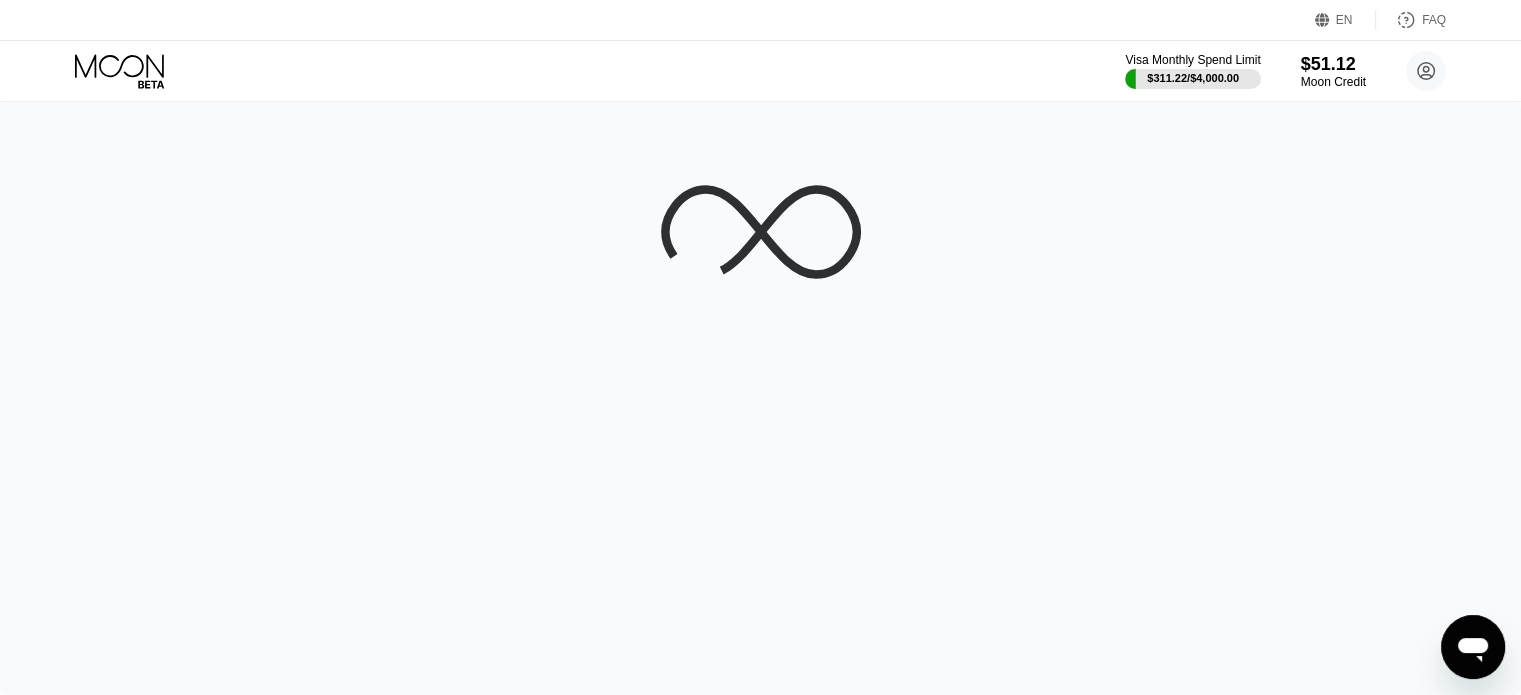 scroll, scrollTop: 0, scrollLeft: 0, axis: both 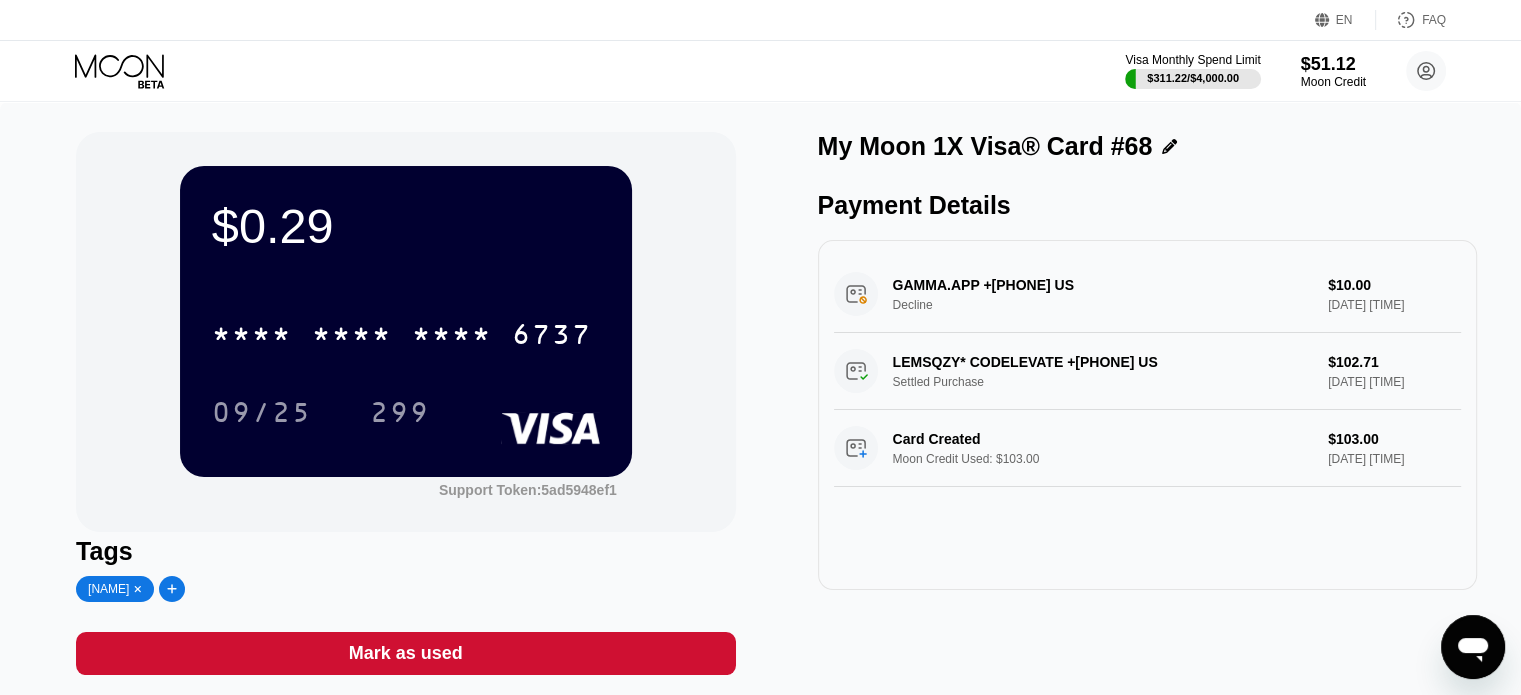 drag, startPoint x: 1376, startPoint y: 369, endPoint x: 1316, endPoint y: 371, distance: 60.033325 